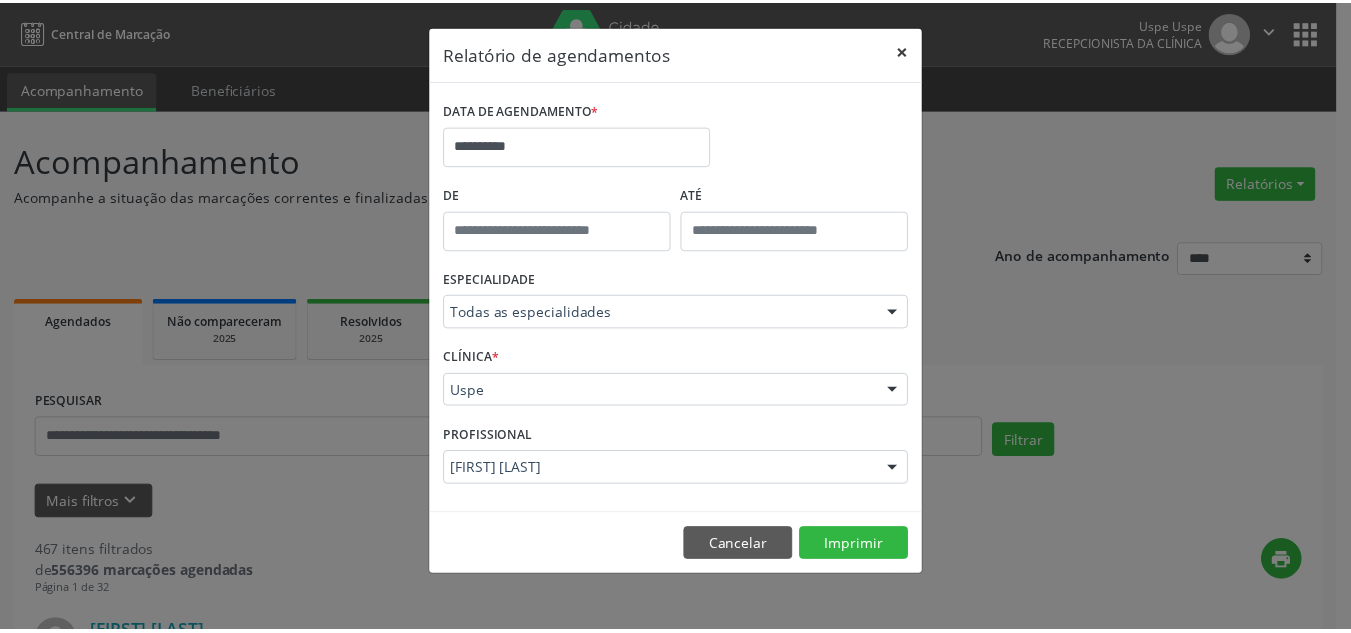scroll, scrollTop: 0, scrollLeft: 0, axis: both 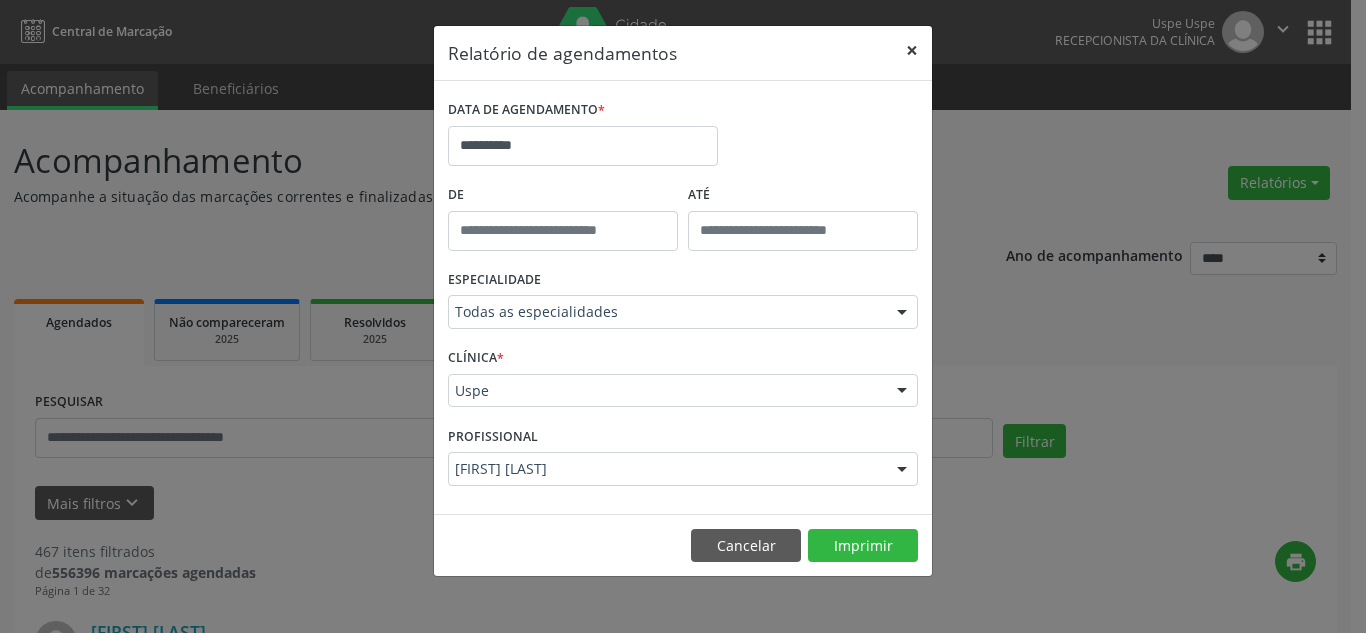 click on "×" at bounding box center [912, 50] 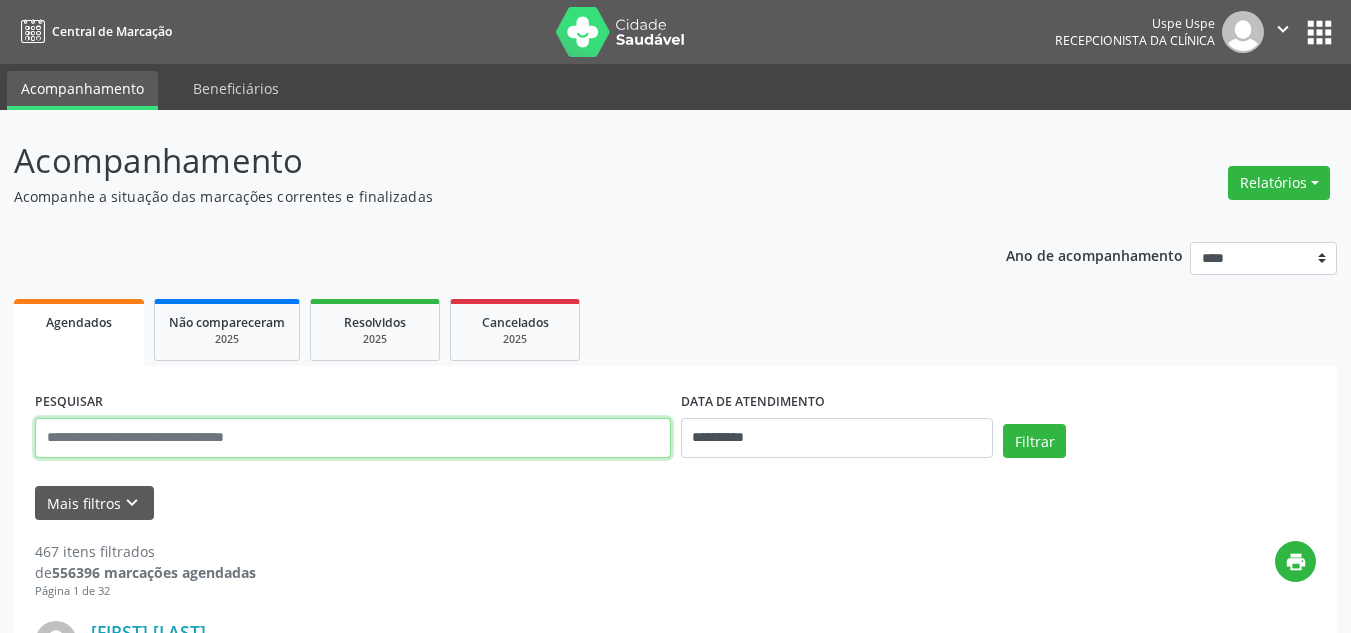 click at bounding box center [353, 438] 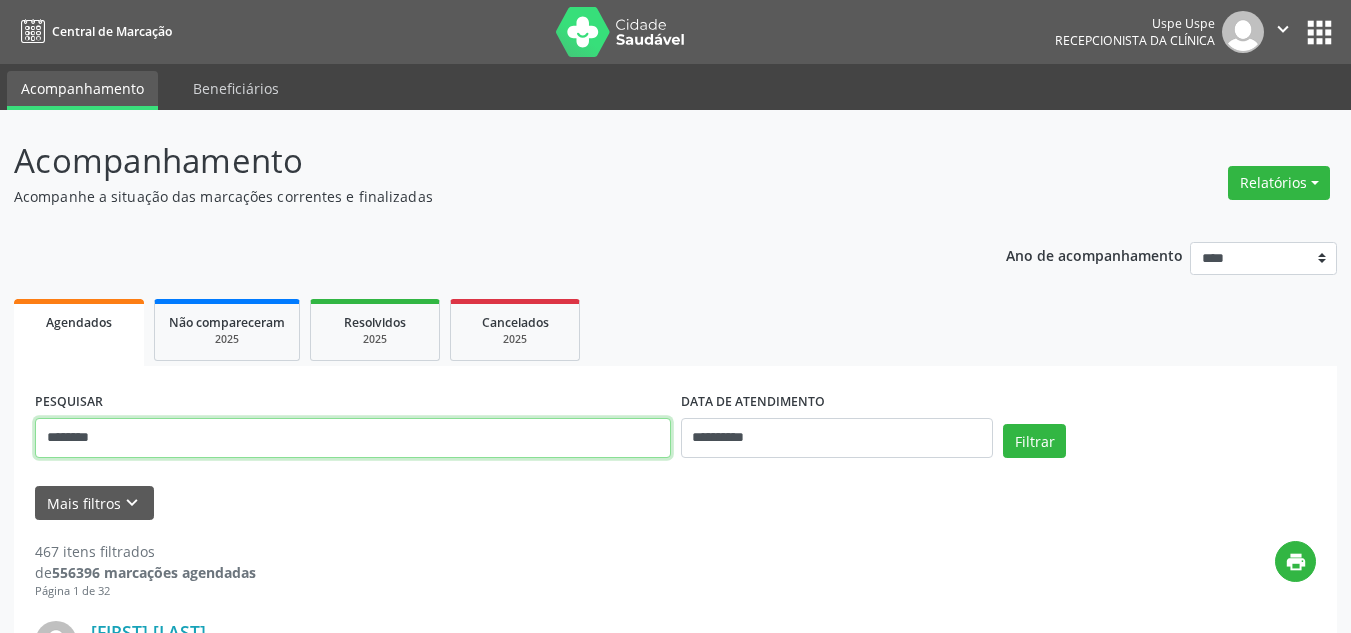 type on "********" 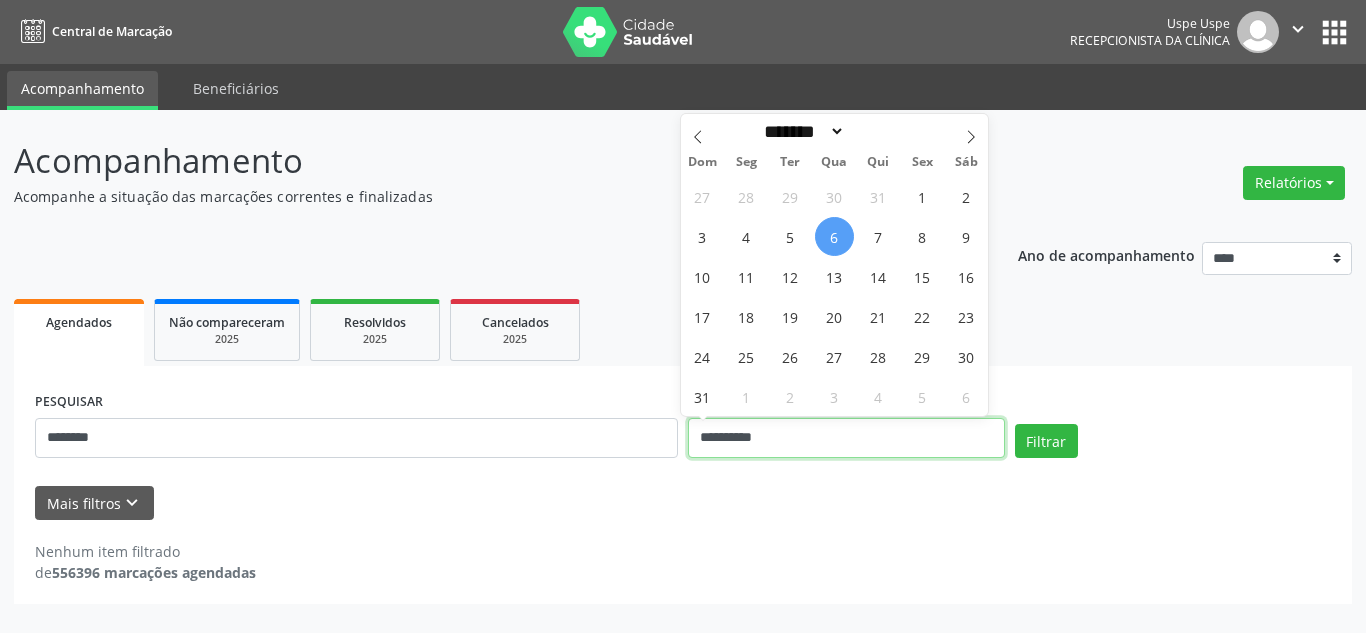 click on "**********" at bounding box center (846, 438) 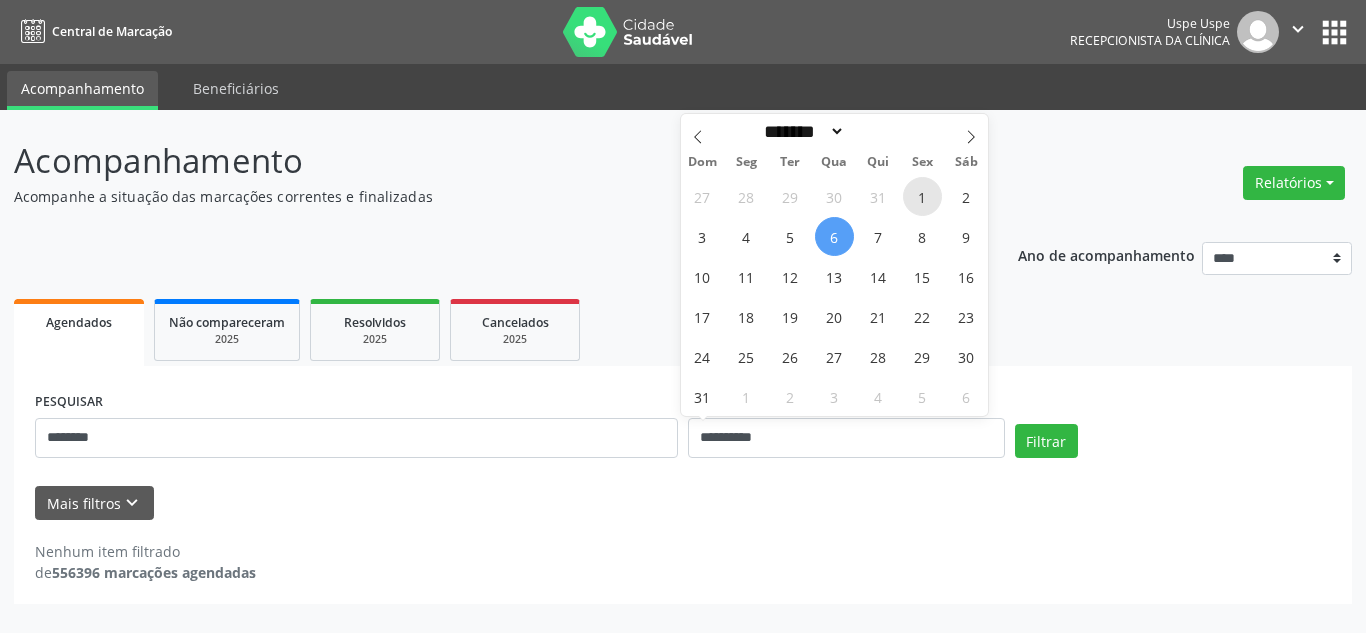 click on "1" at bounding box center (922, 196) 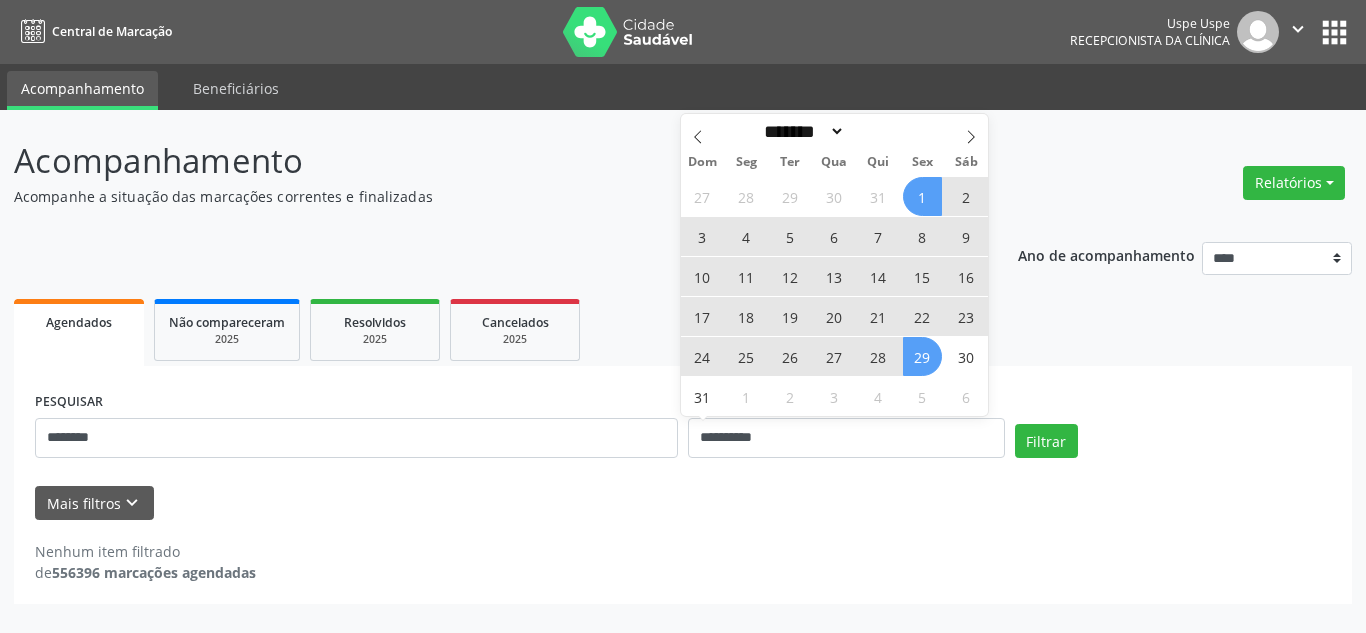click on "29" at bounding box center (922, 356) 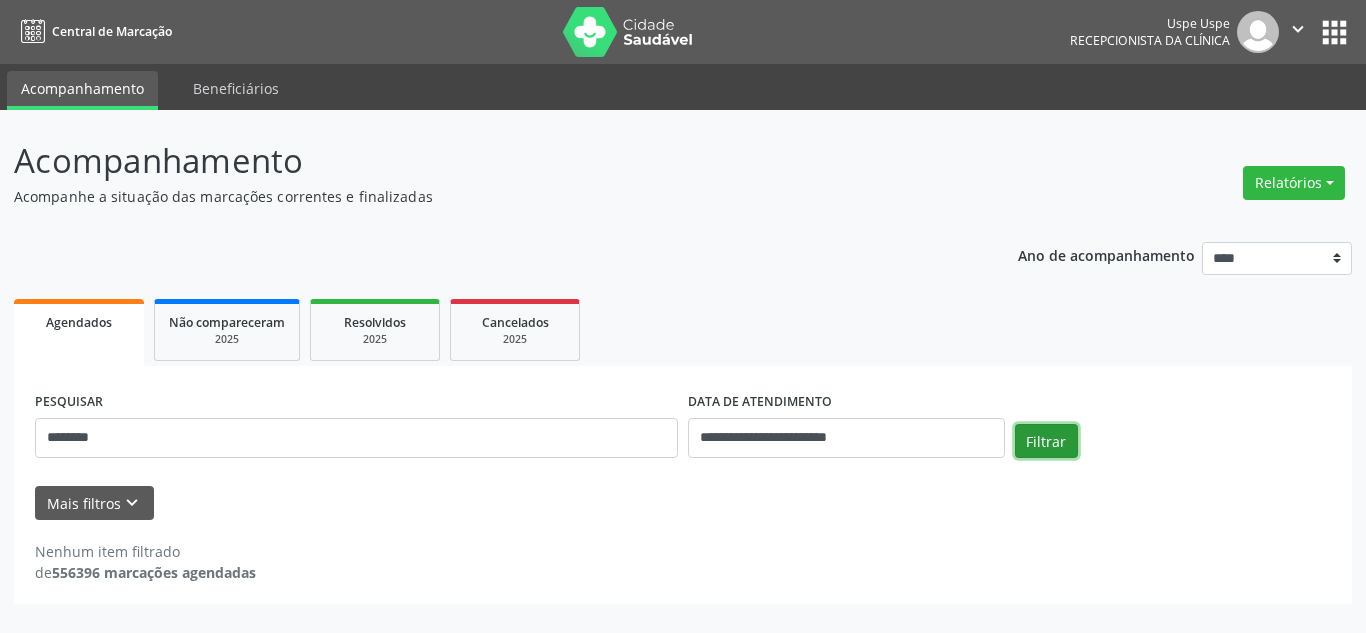 click on "Filtrar" at bounding box center (1046, 441) 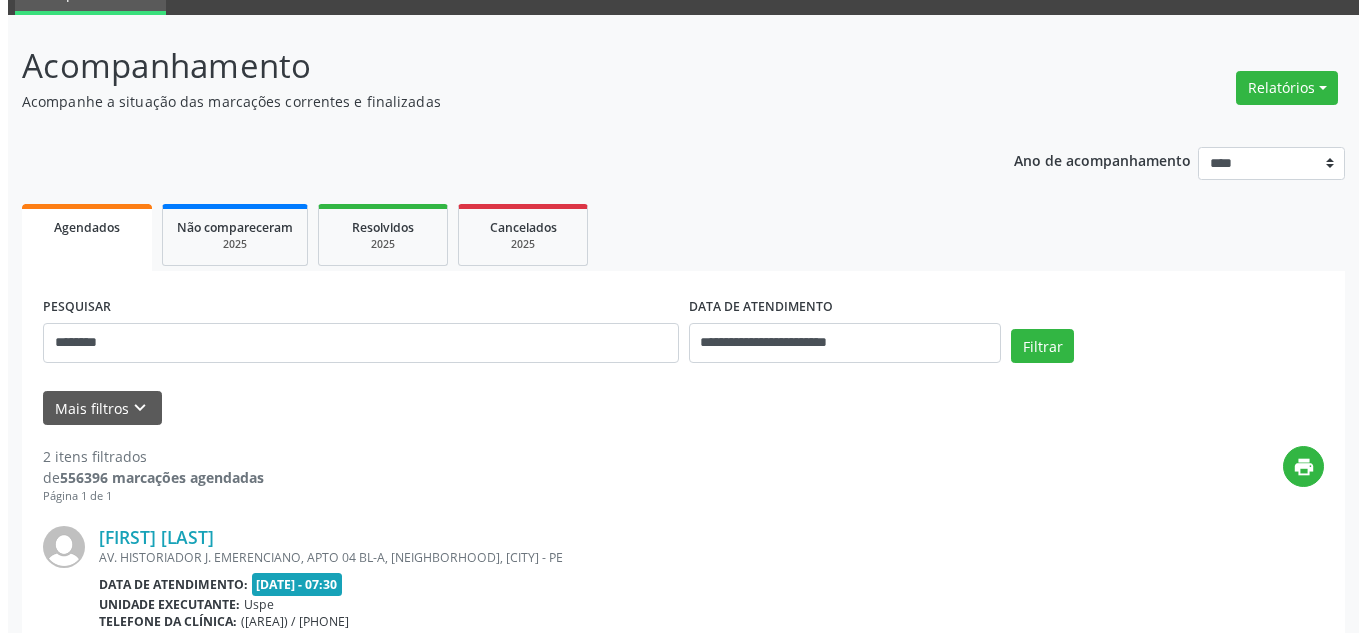 scroll, scrollTop: 0, scrollLeft: 0, axis: both 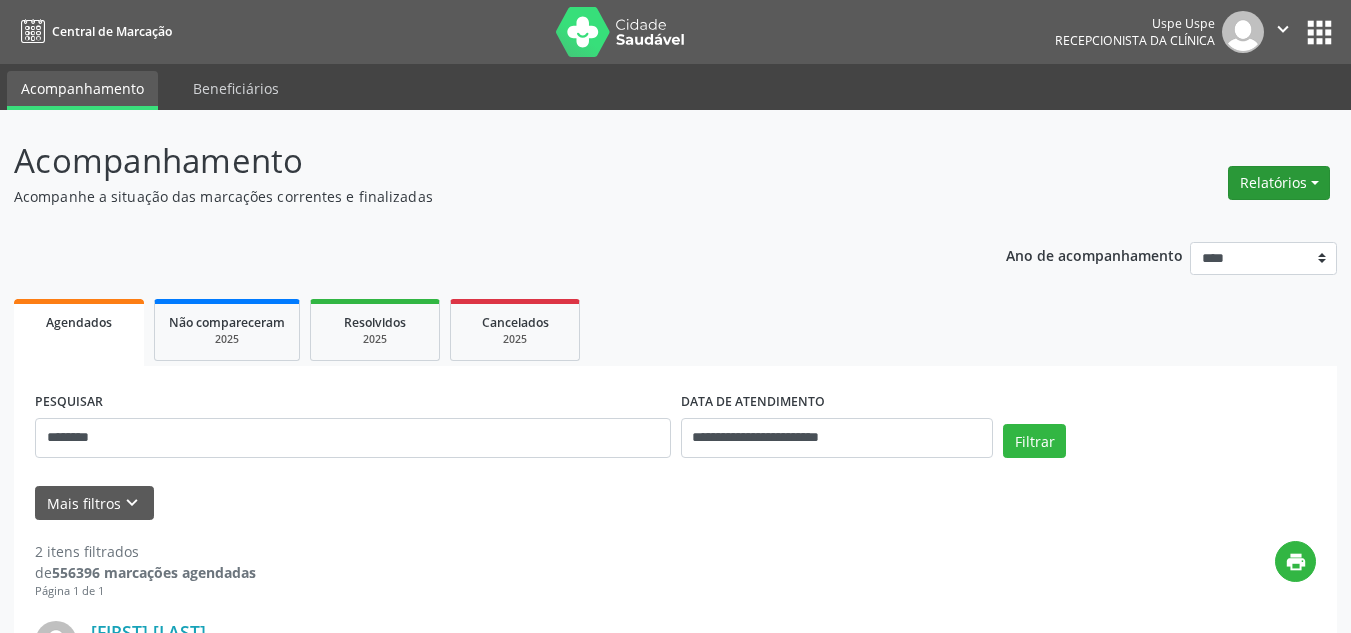 click on "Relatórios" at bounding box center (1279, 183) 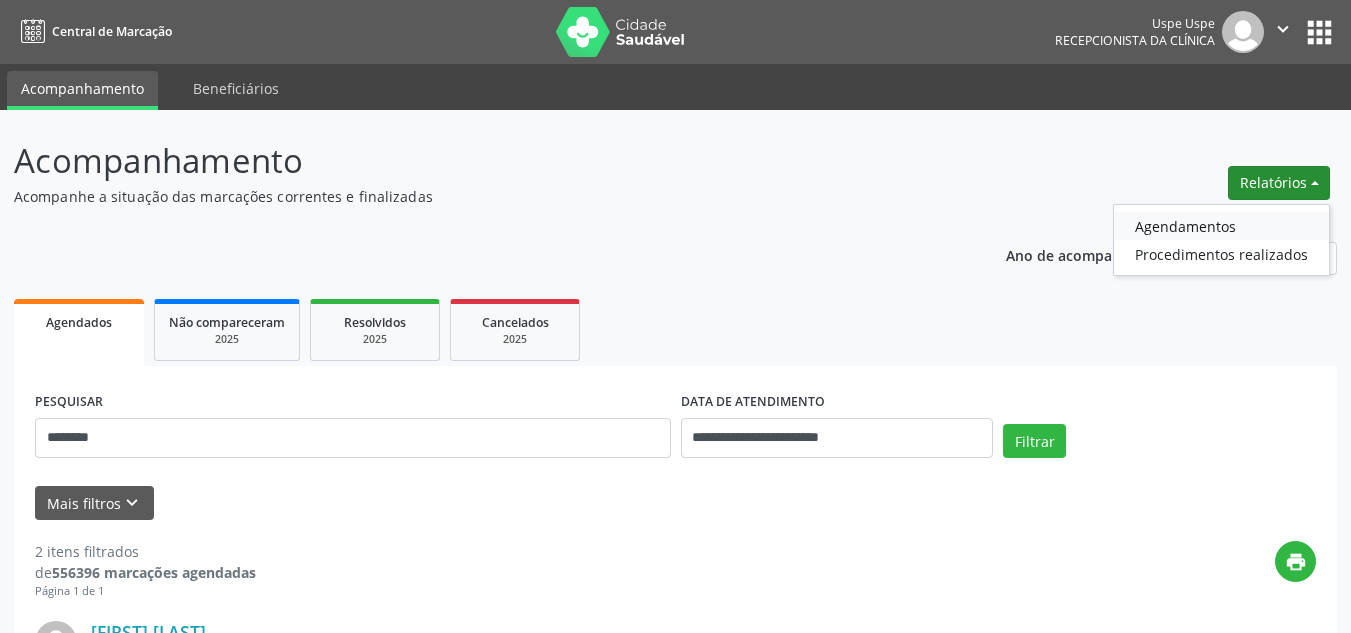 click on "Agendamentos" at bounding box center (1221, 226) 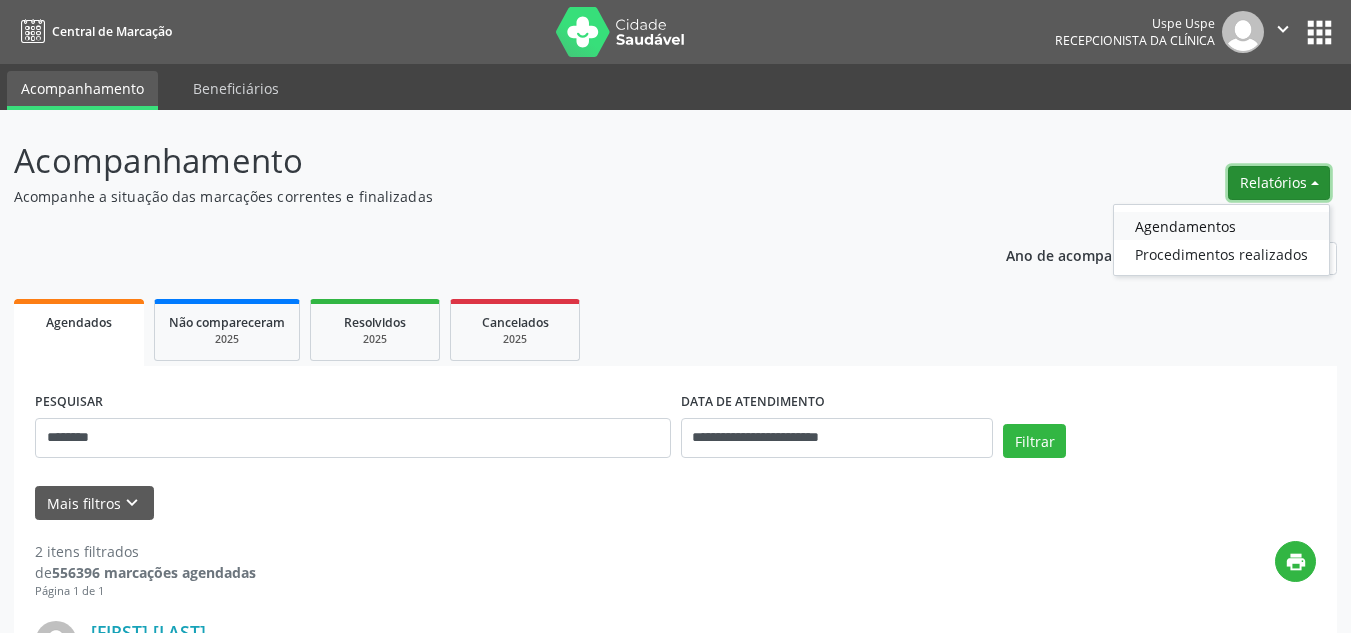 select on "*" 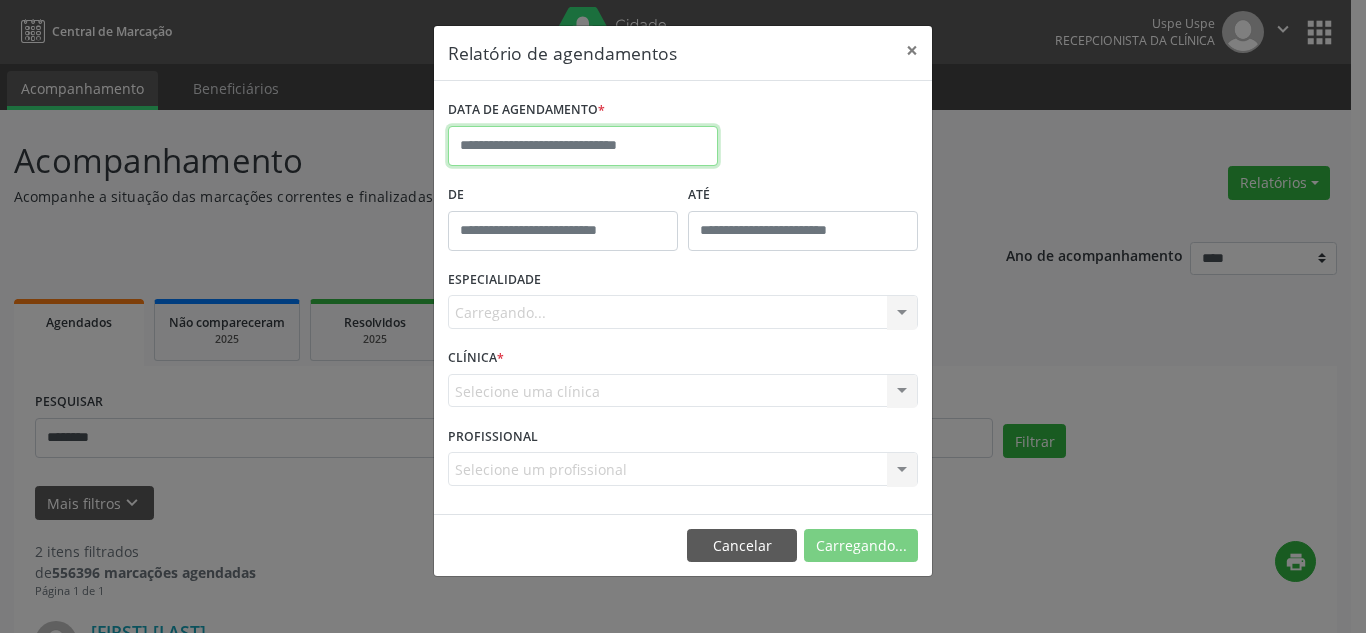 click at bounding box center [583, 146] 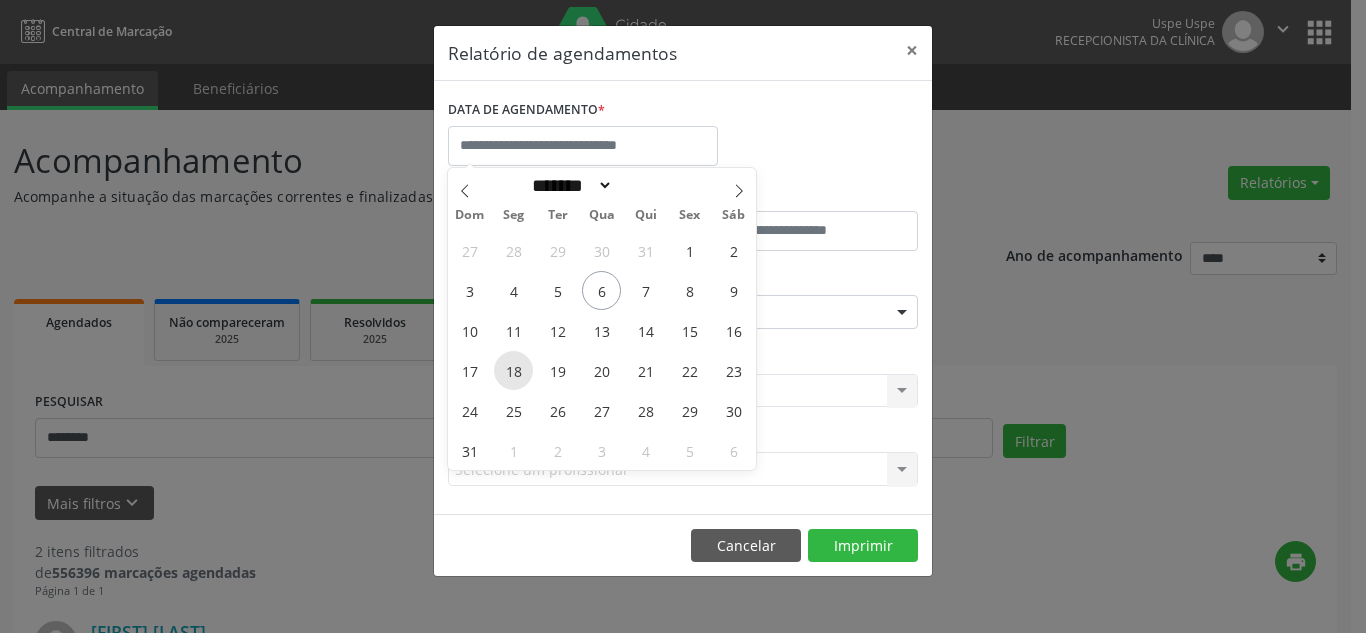 click on "18" at bounding box center (513, 370) 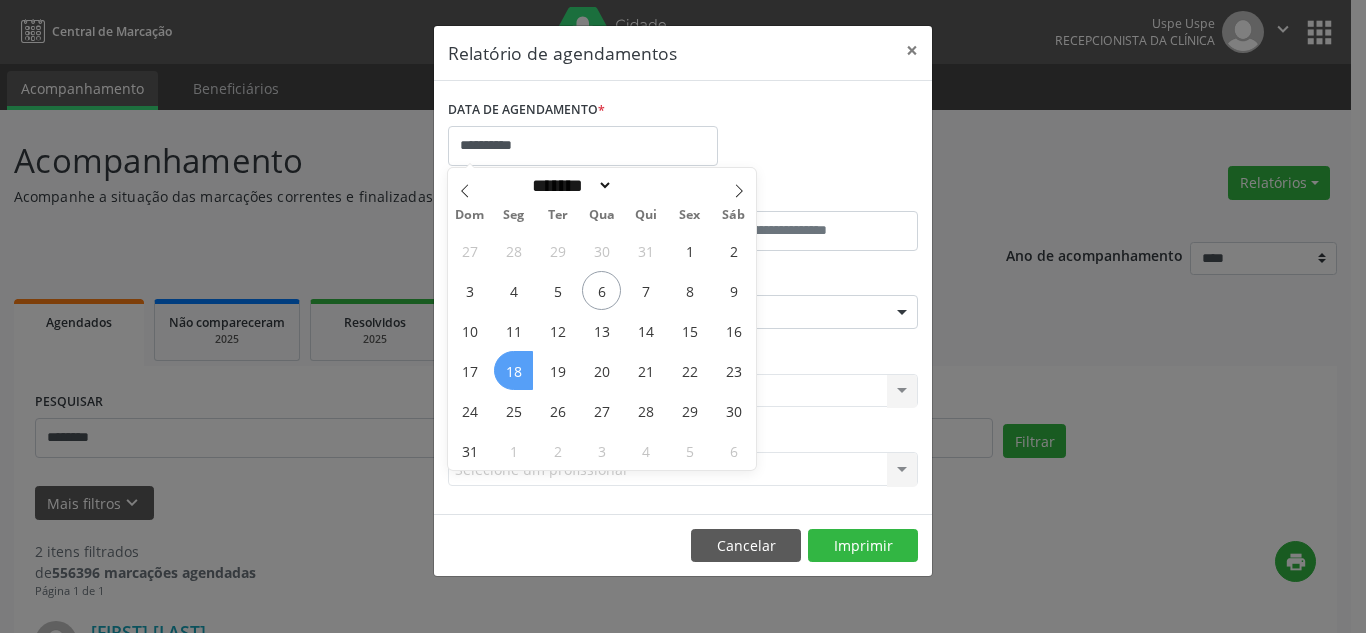 click on "18" at bounding box center [513, 370] 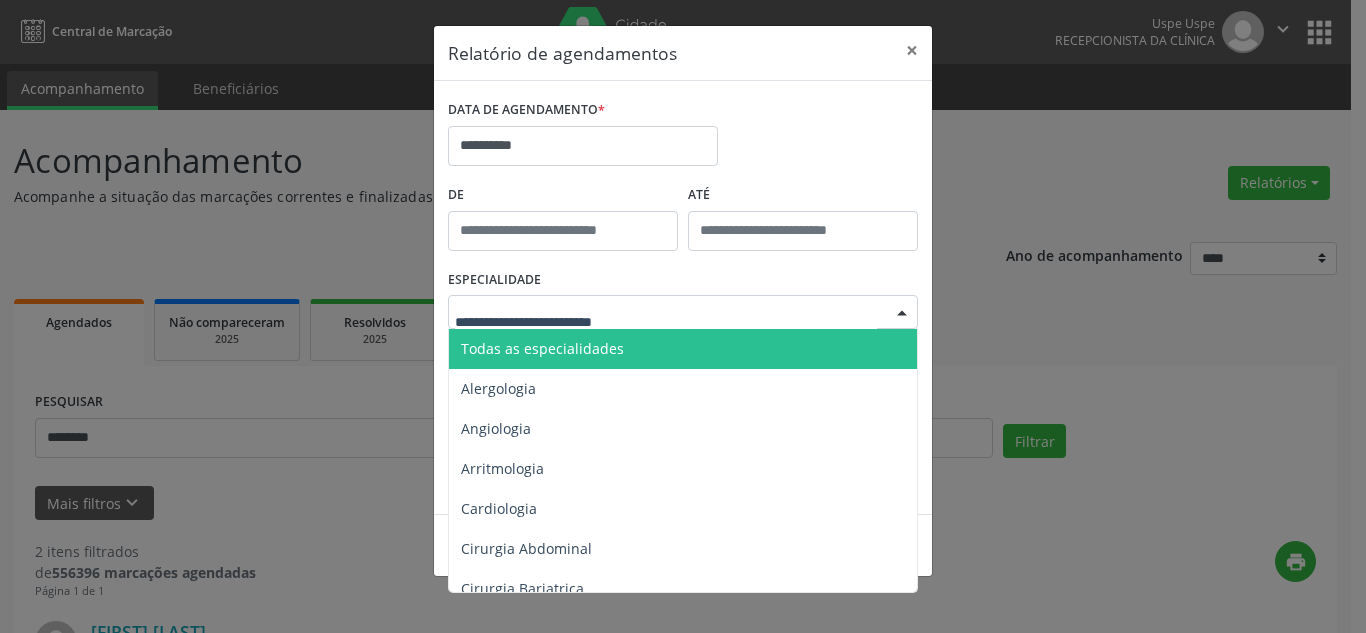 click on "Todas as especialidades" at bounding box center [542, 348] 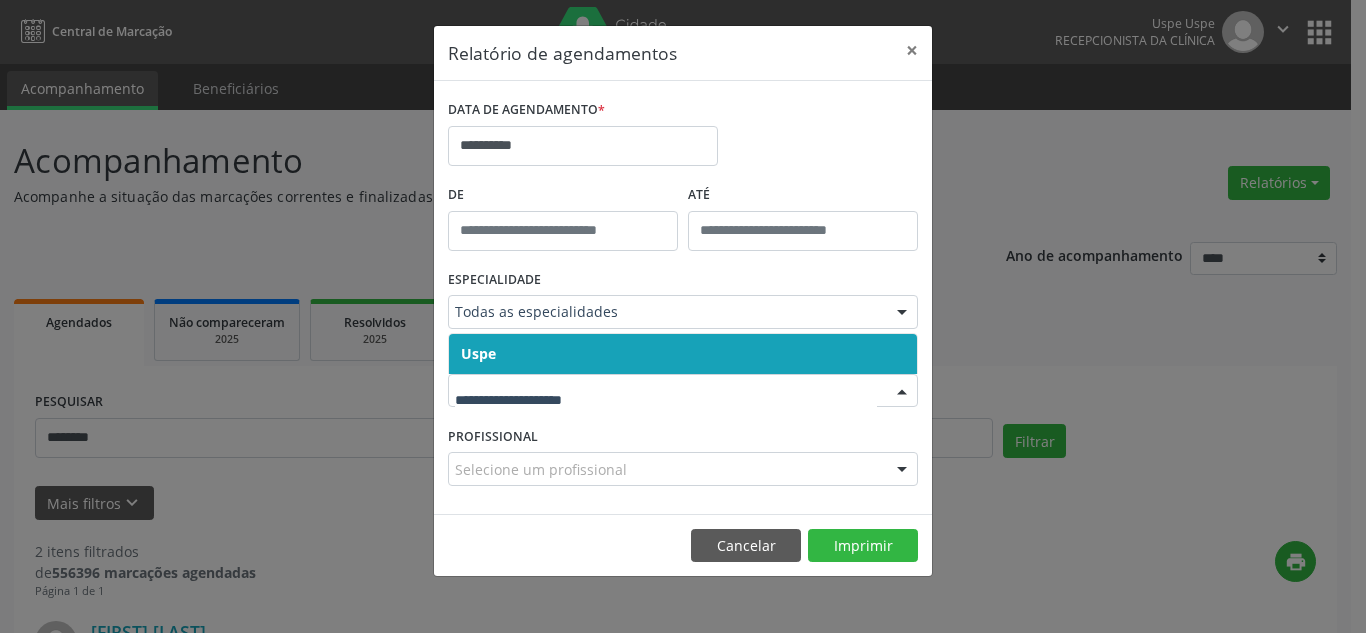 click on "Uspe" at bounding box center (683, 354) 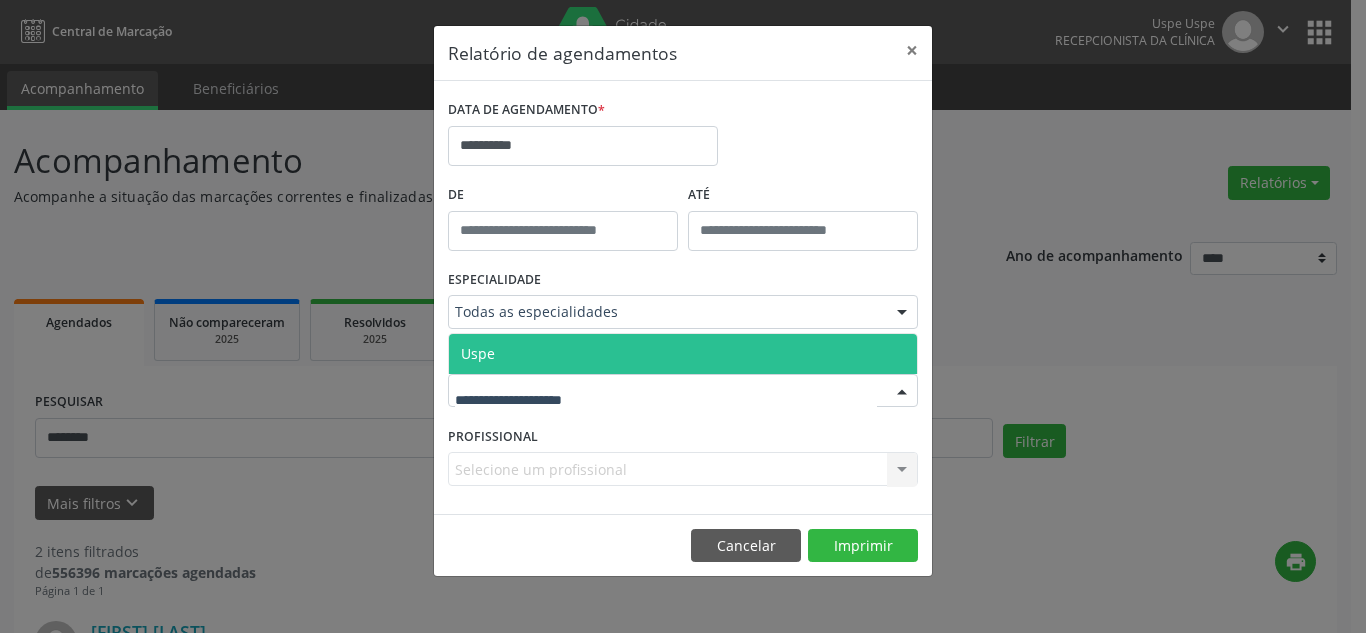 click on "Uspe" at bounding box center [683, 354] 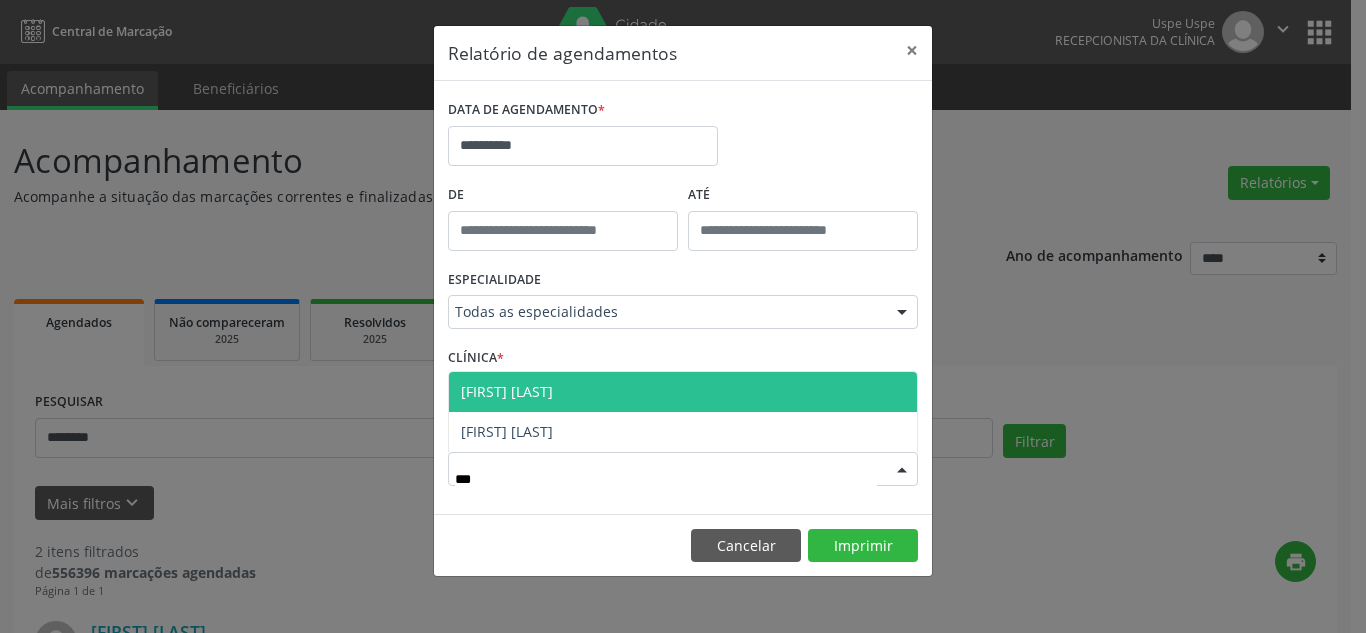 type on "****" 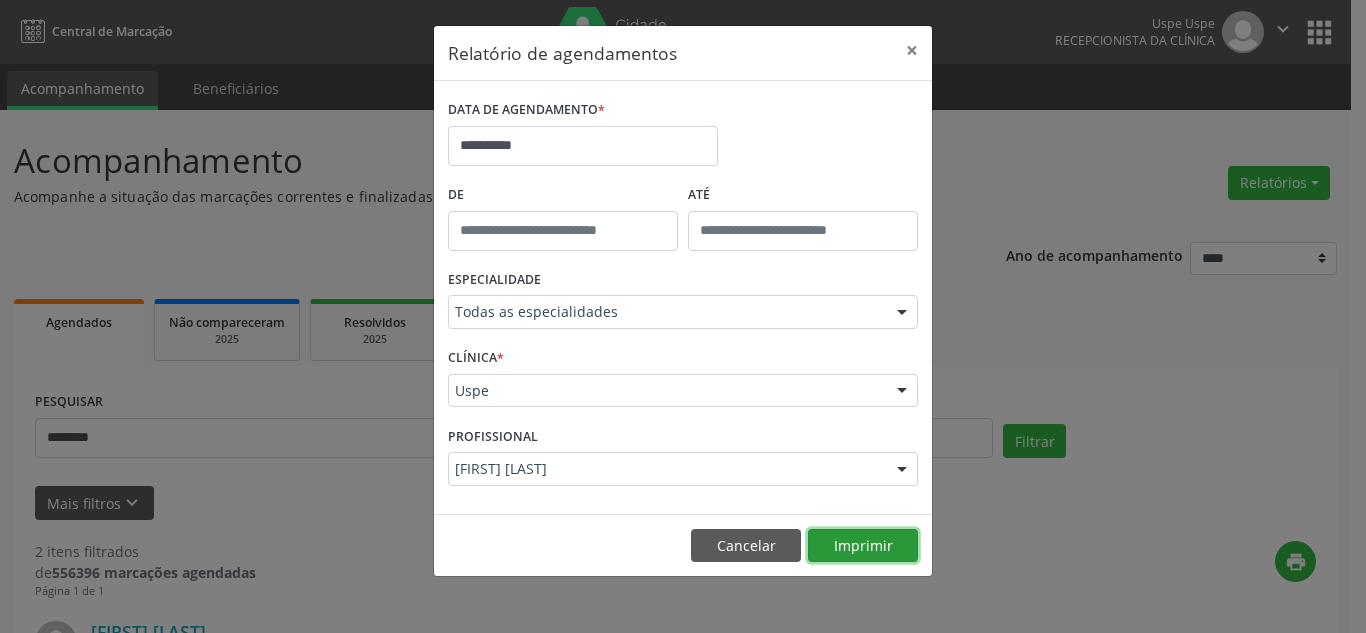 click on "Imprimir" at bounding box center (863, 546) 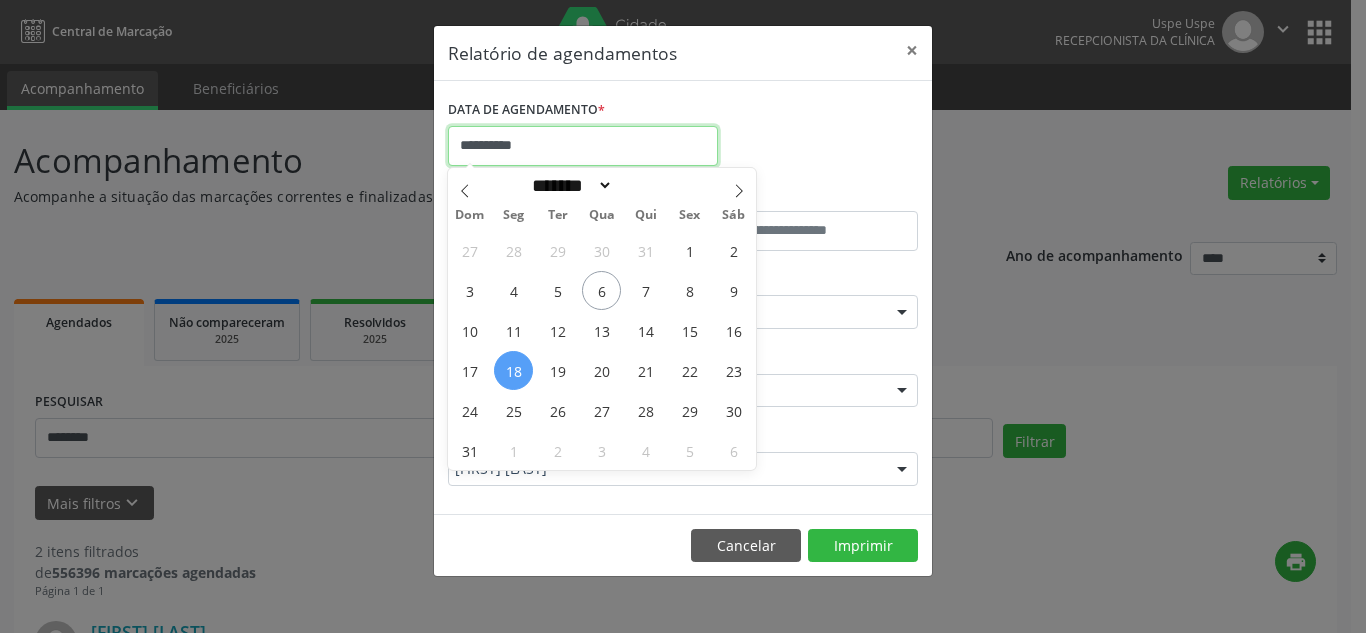 click on "**********" at bounding box center [583, 146] 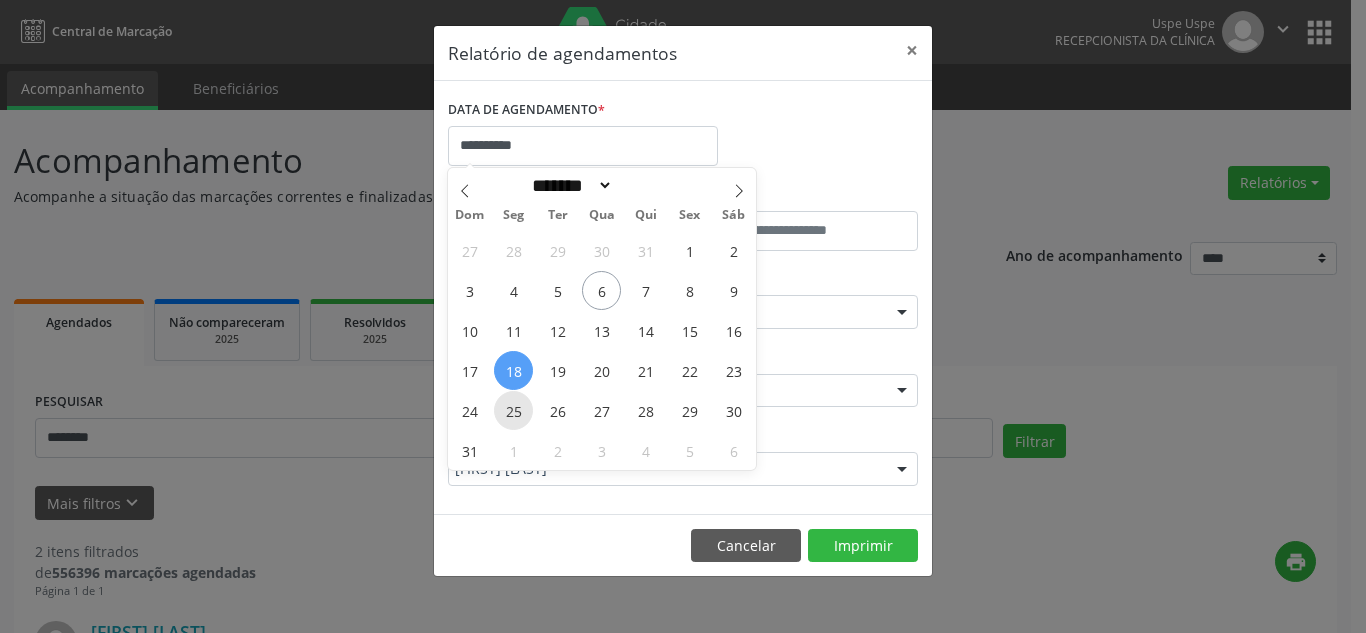 click on "25" at bounding box center [513, 410] 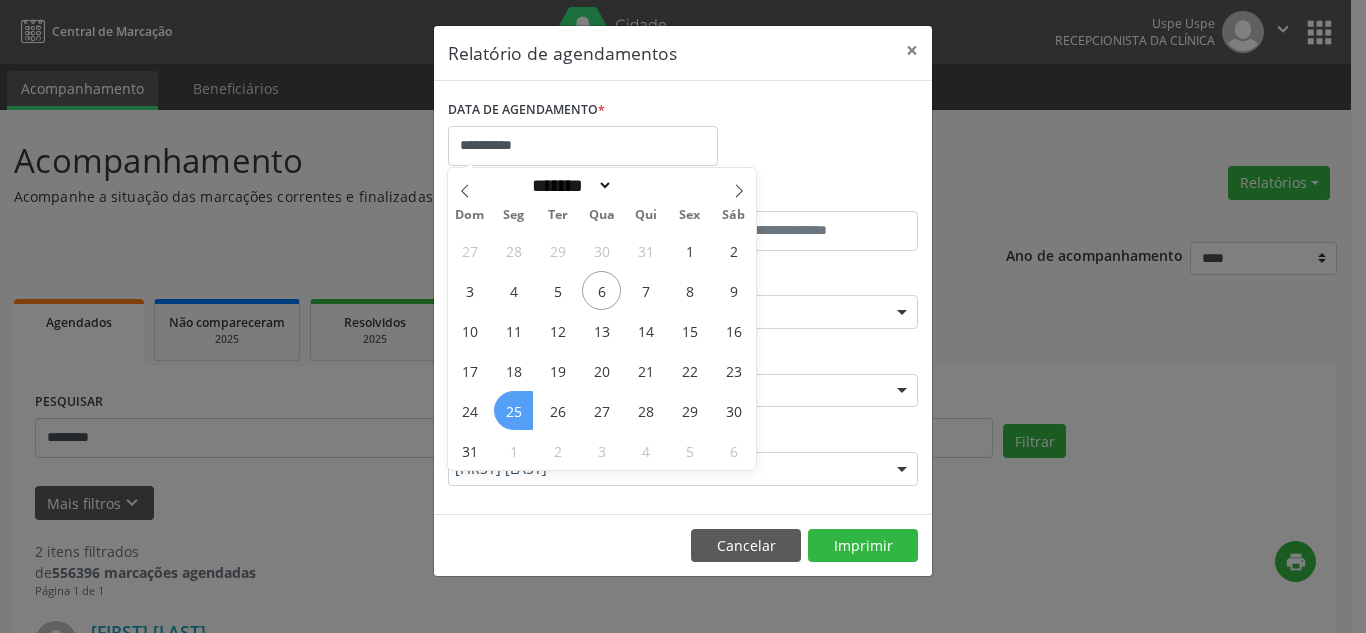 click on "25" at bounding box center [513, 410] 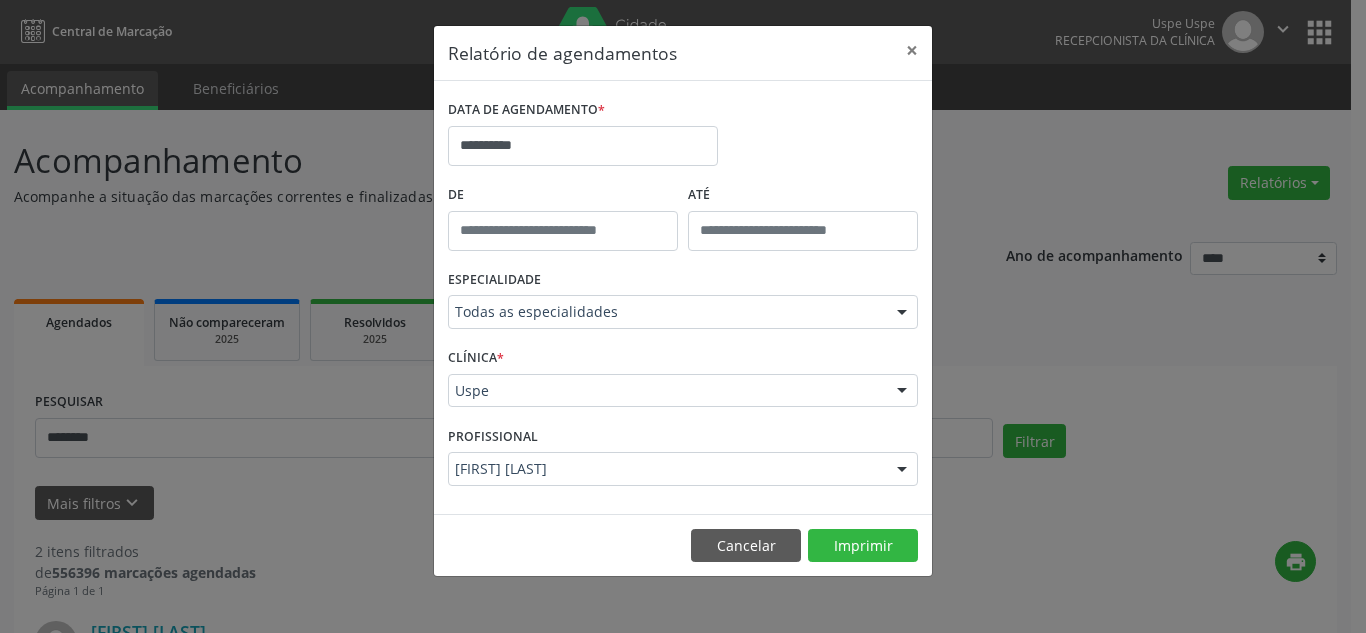 click on "Cancelar Imprimir" at bounding box center (683, 545) 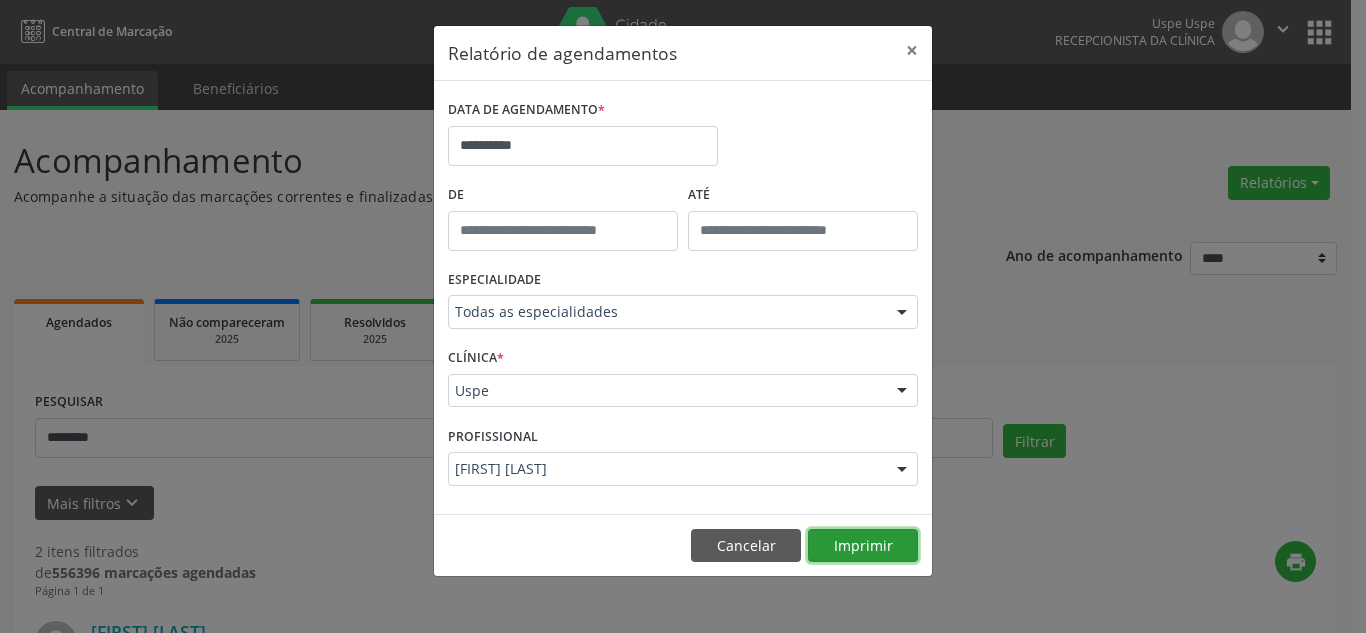 click on "Imprimir" at bounding box center (863, 546) 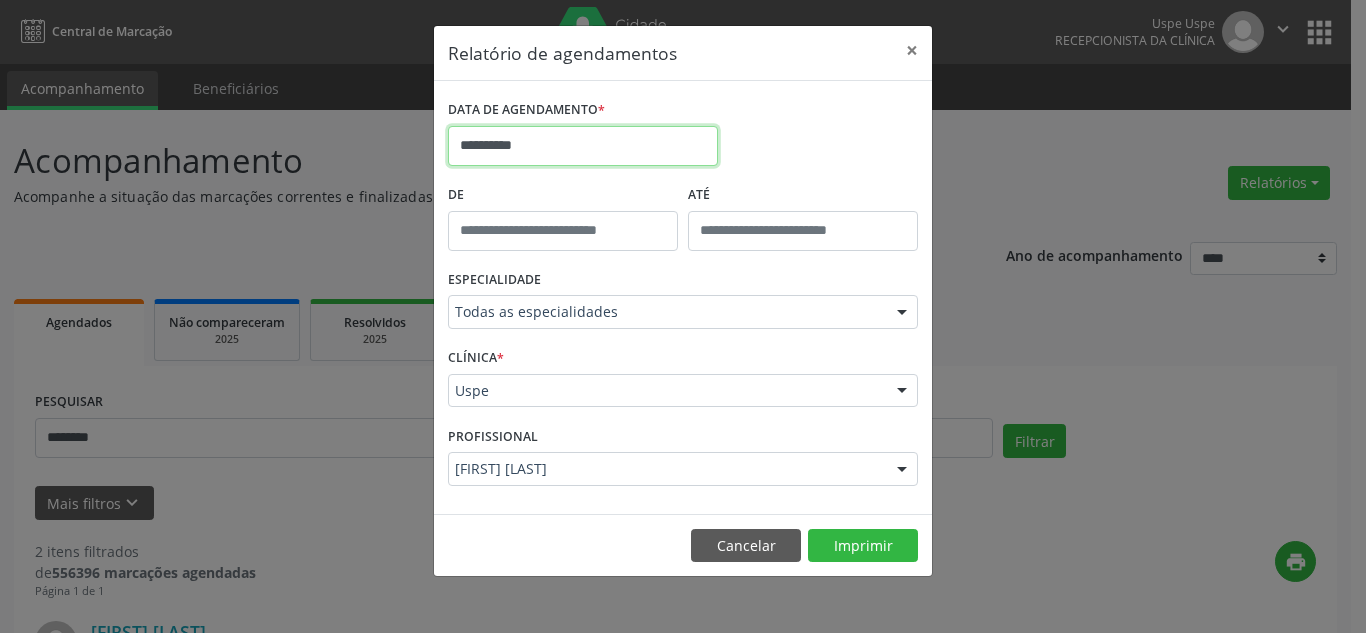click on "**********" at bounding box center (583, 146) 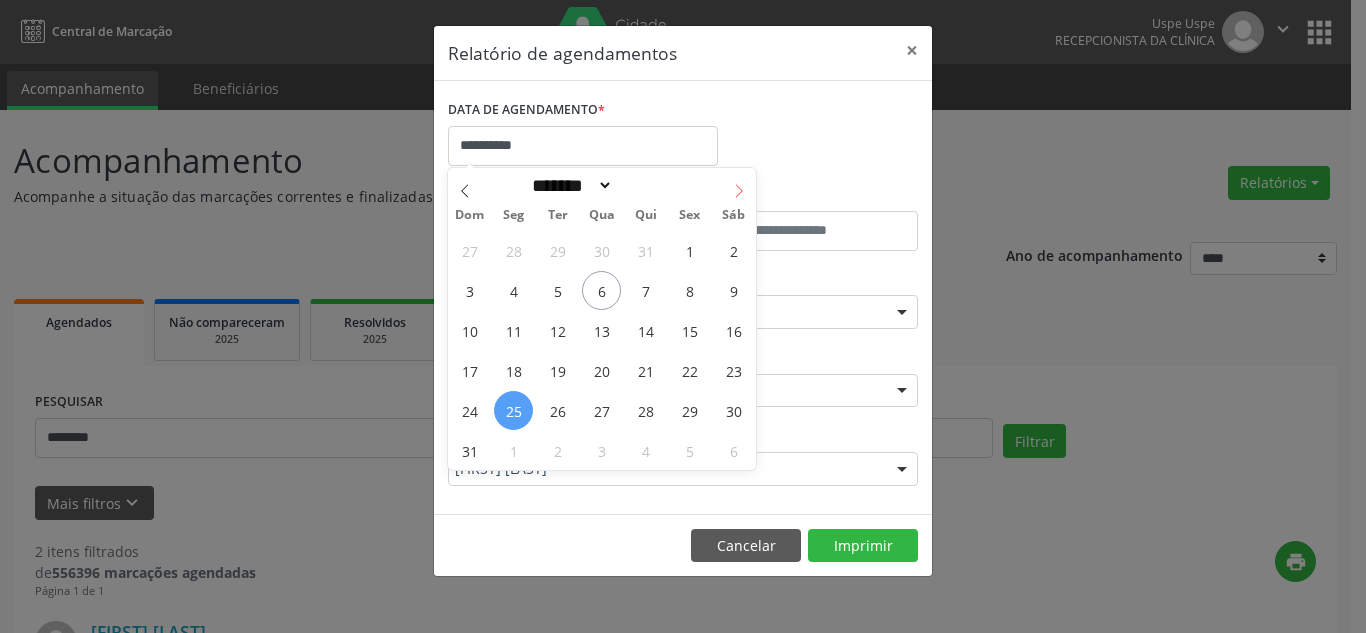 click 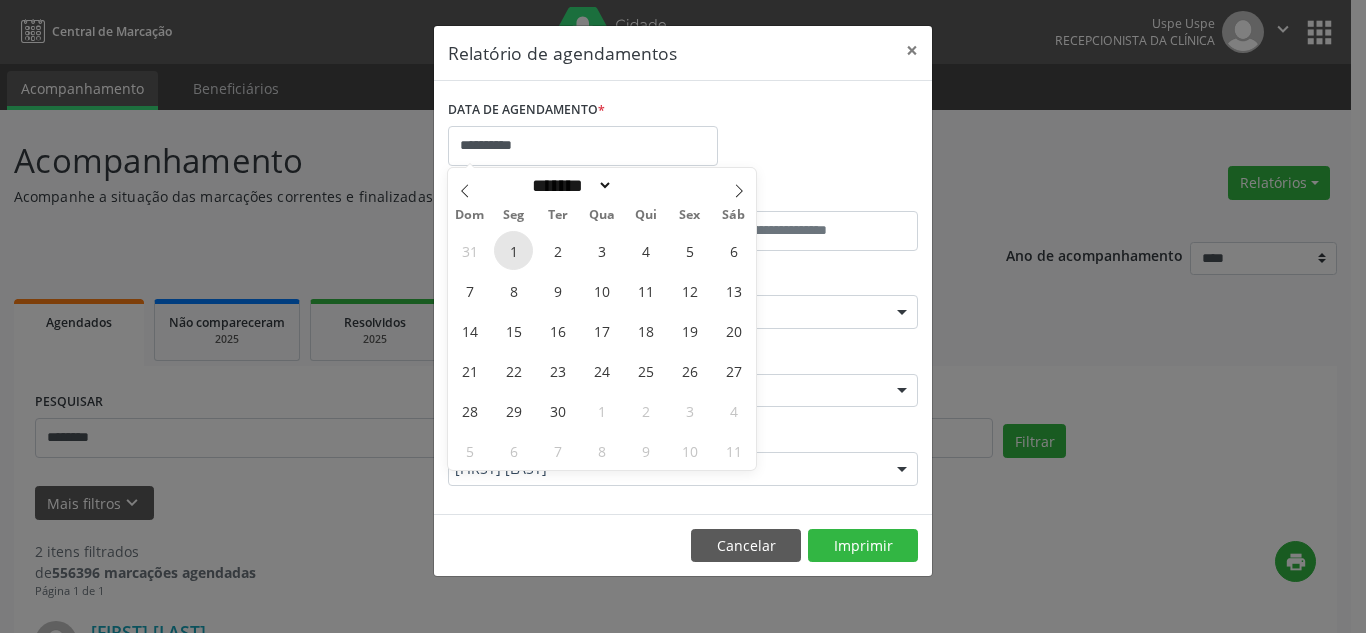 click on "1" at bounding box center (513, 250) 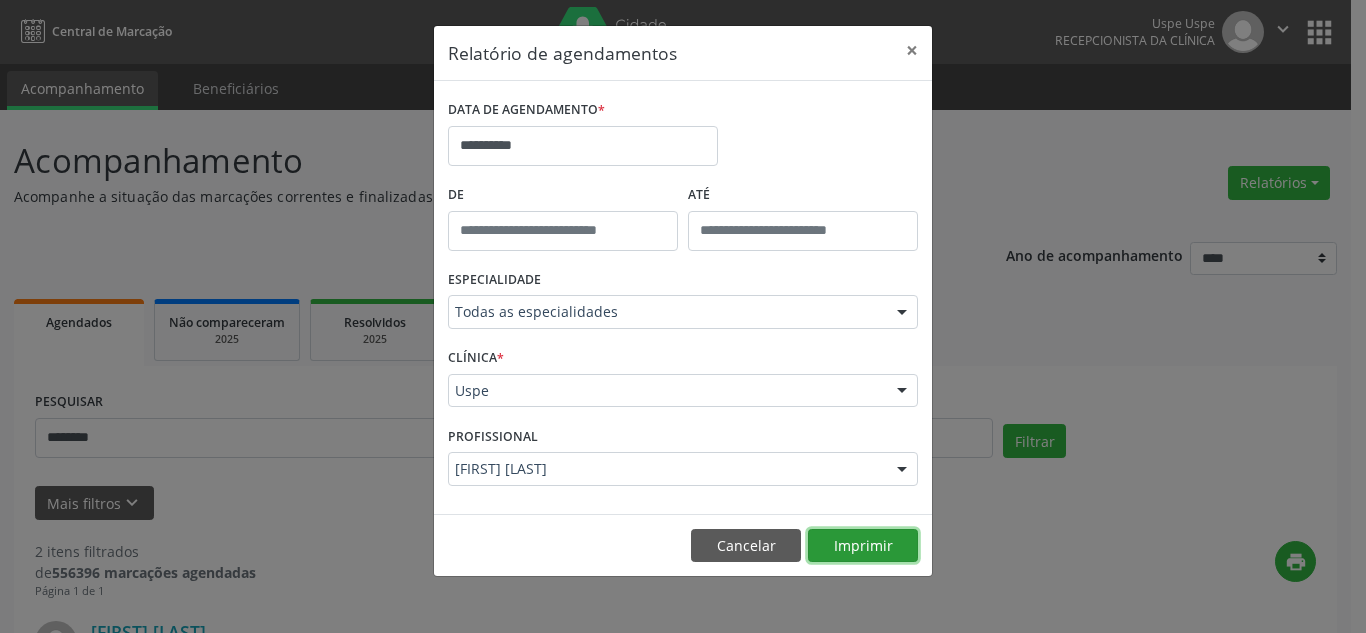 click on "Imprimir" at bounding box center (863, 546) 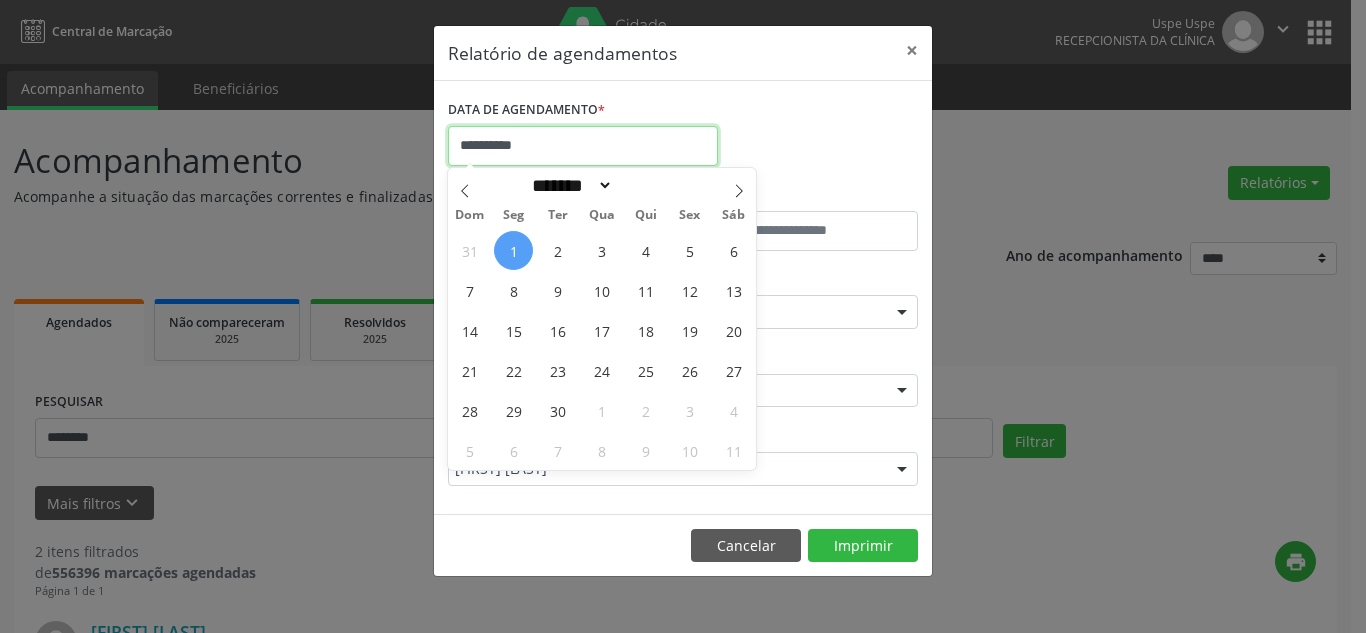 click on "**********" at bounding box center [583, 146] 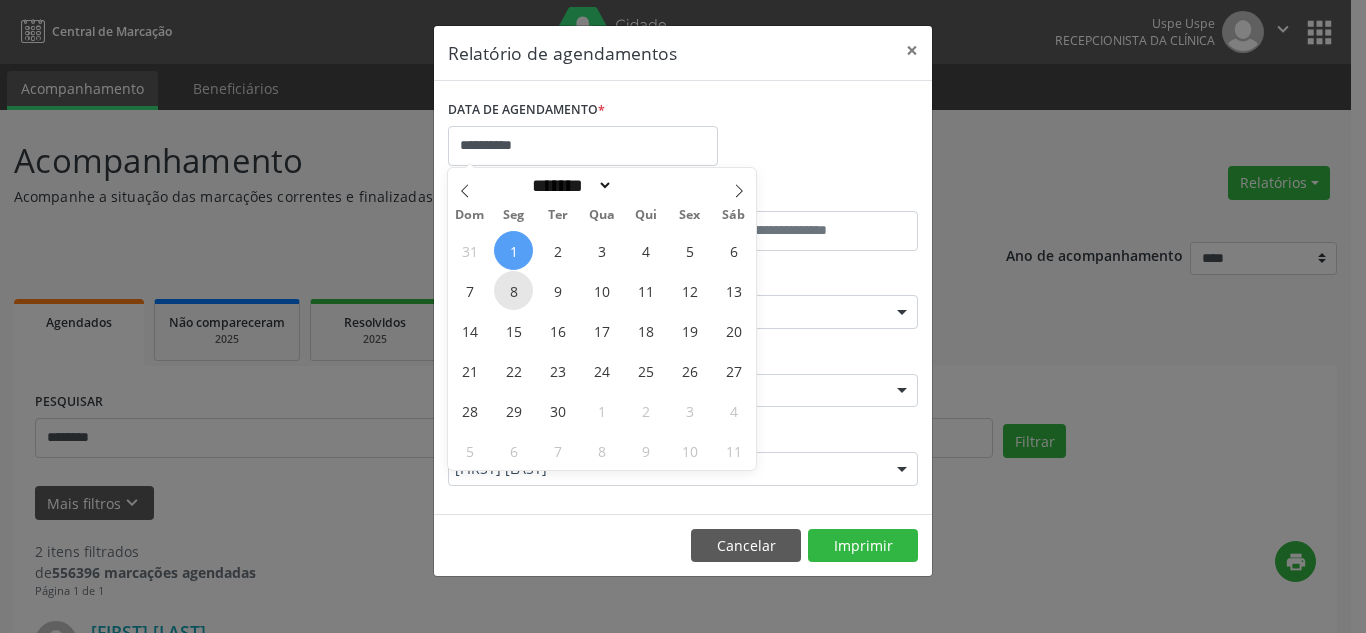 click on "8" at bounding box center (513, 290) 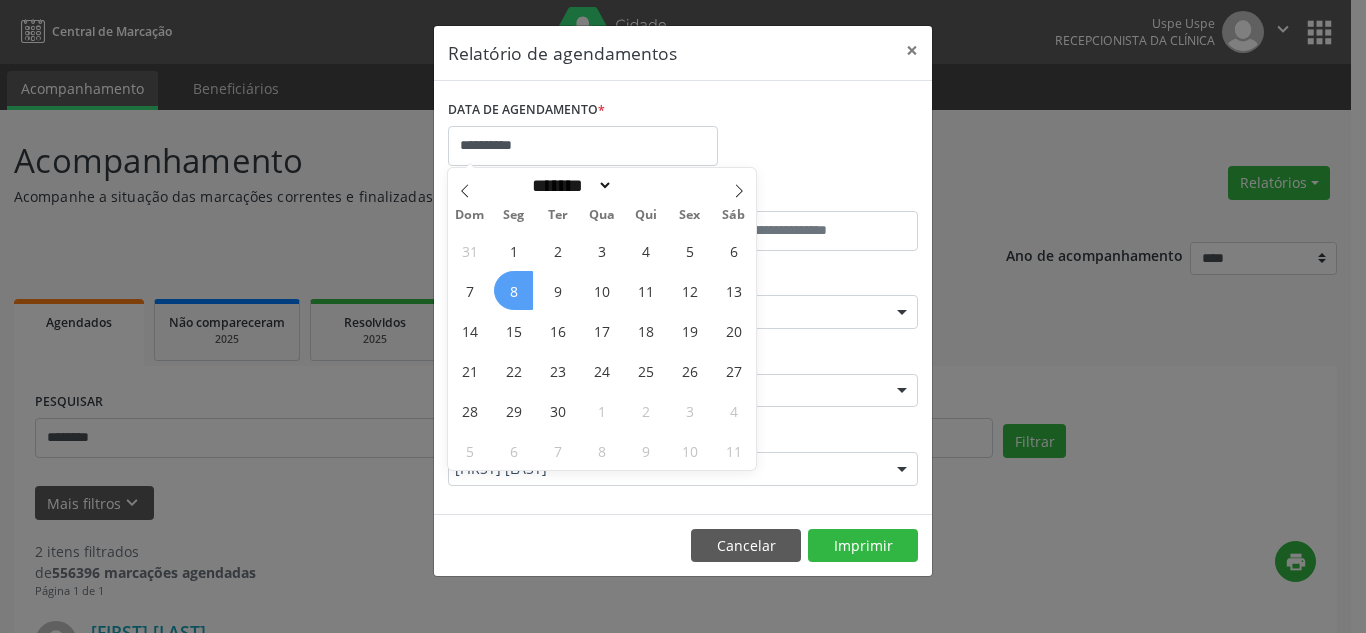 click on "8" at bounding box center (513, 290) 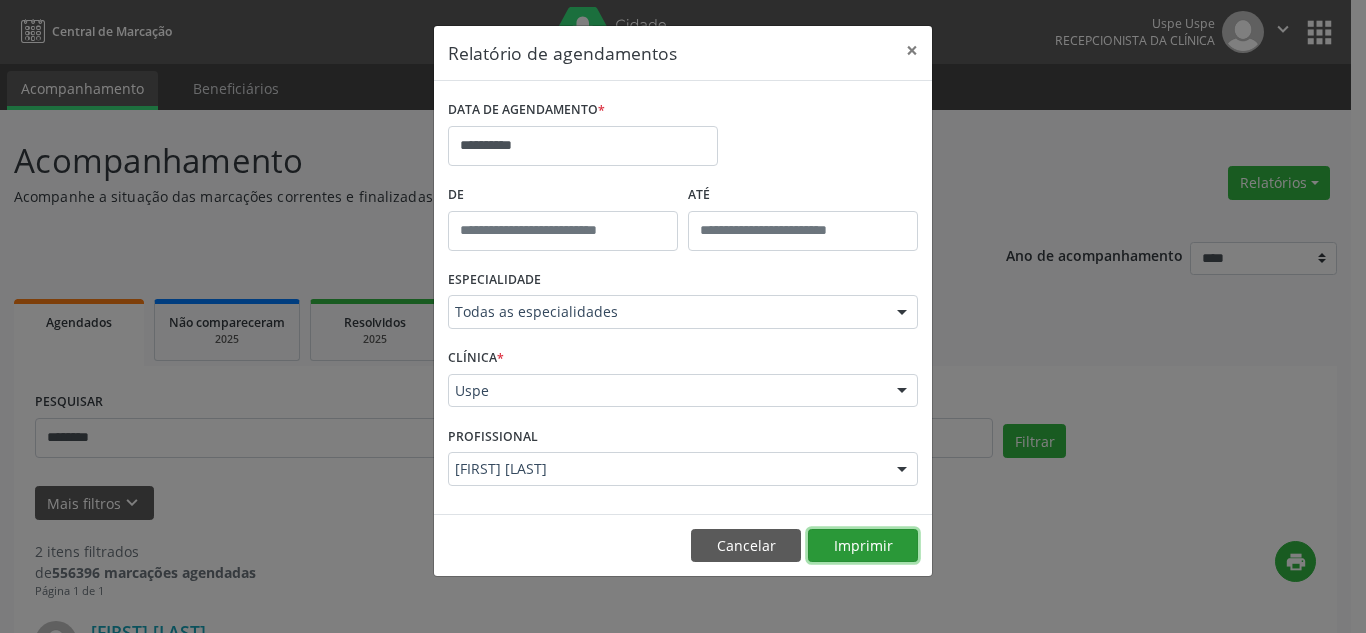 click on "Imprimir" at bounding box center (863, 546) 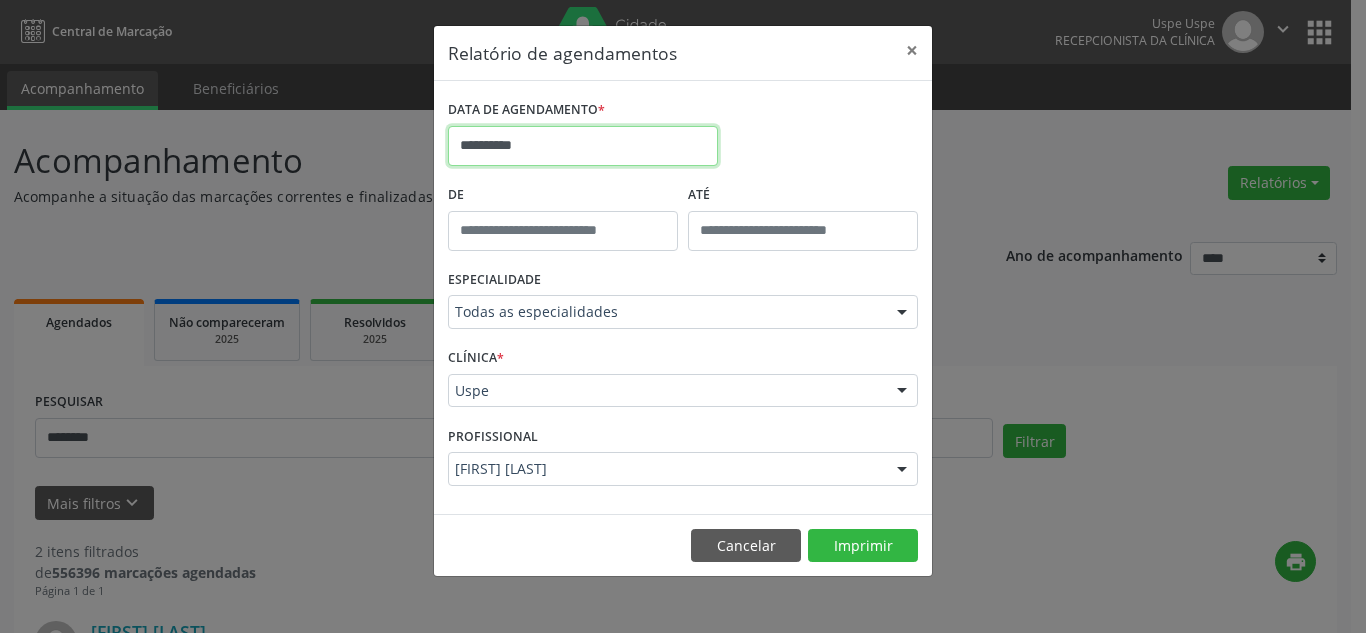 click on "**********" at bounding box center [583, 146] 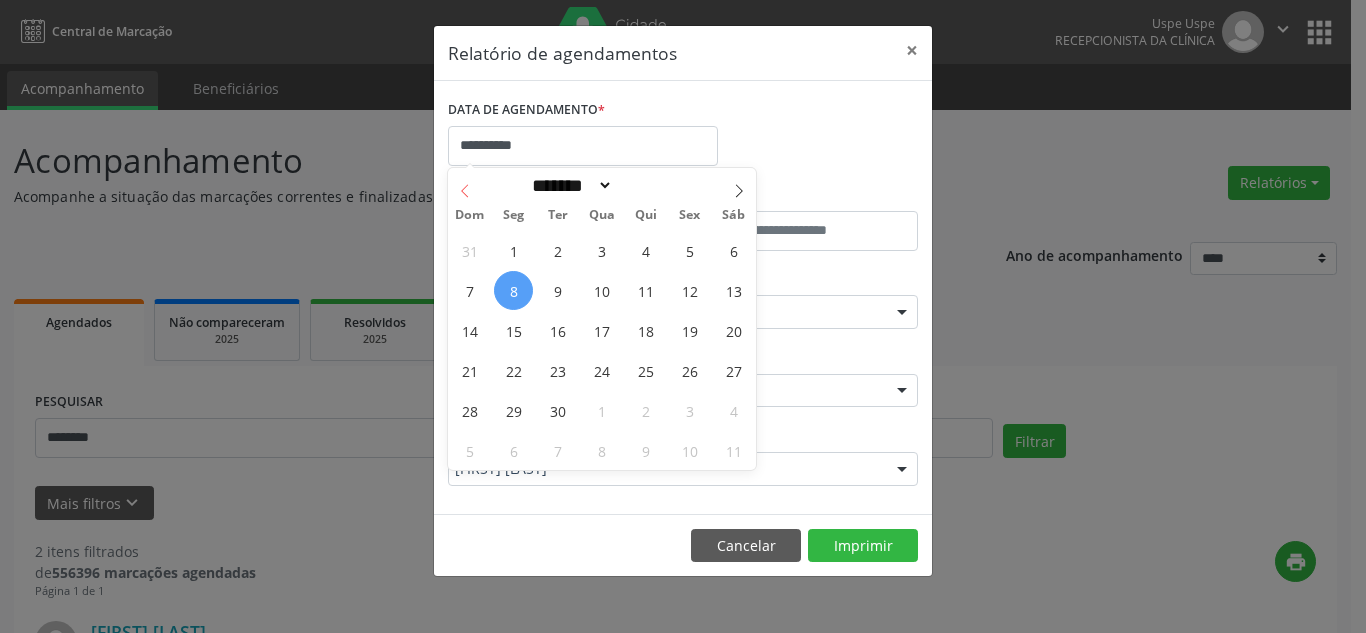 click 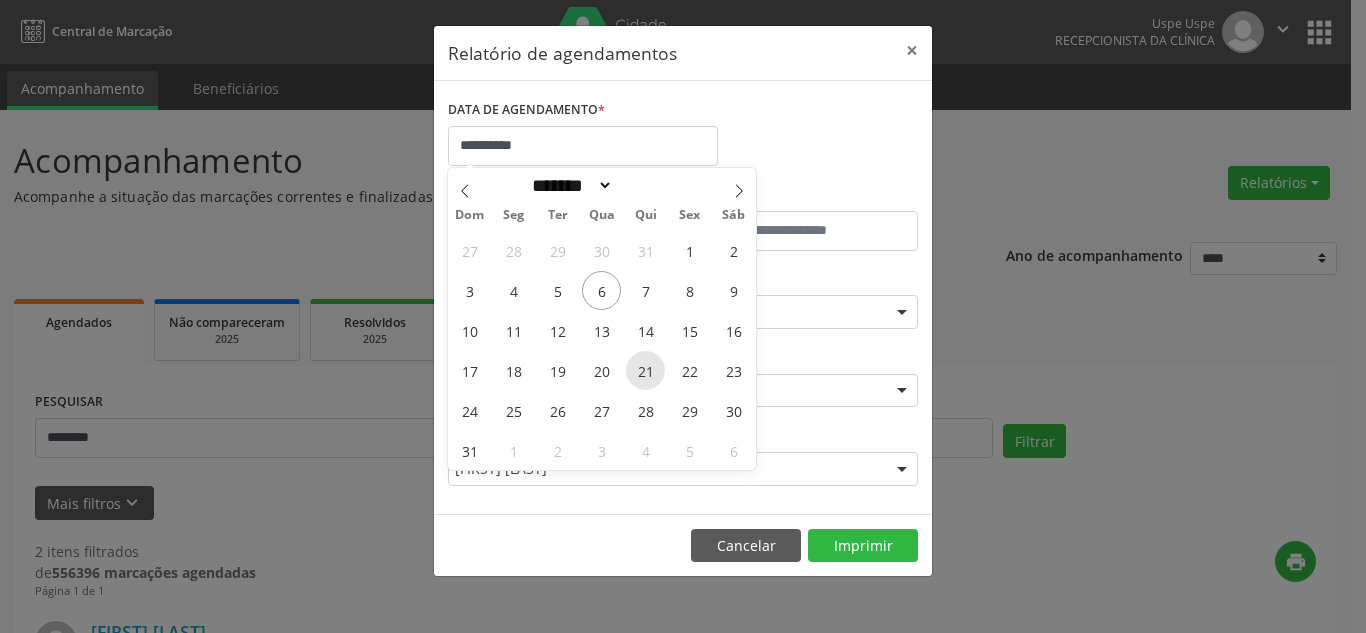 click on "21" at bounding box center (645, 370) 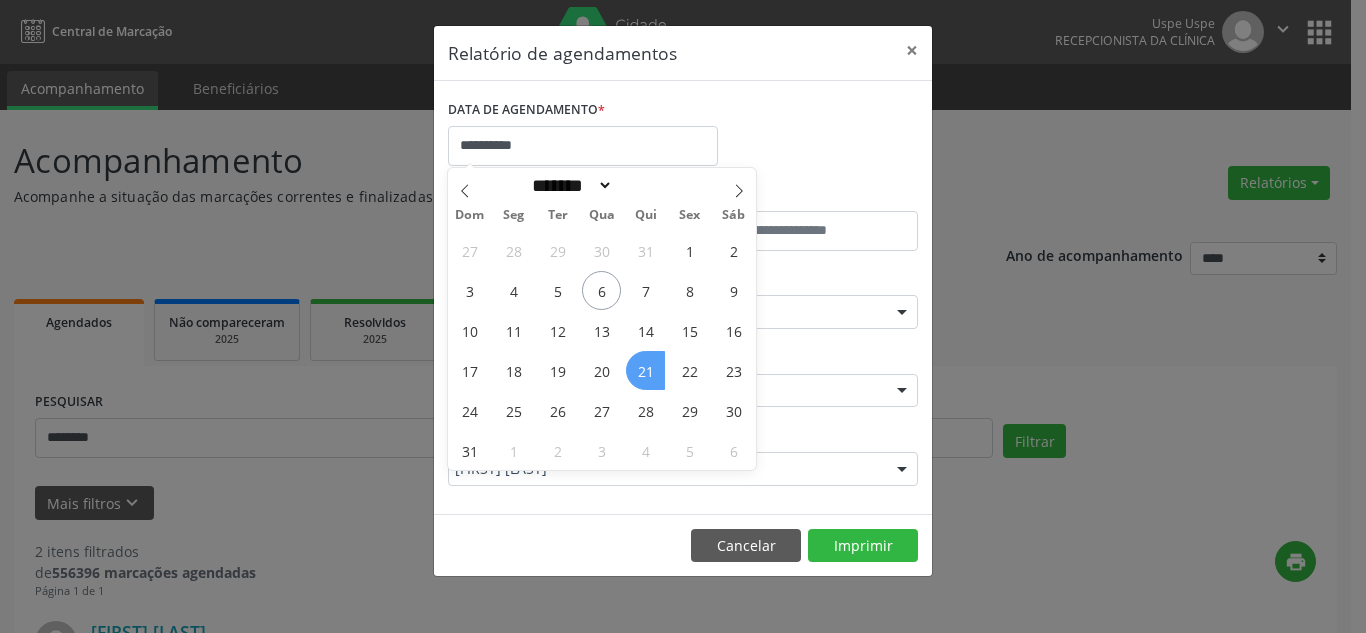 click on "21" at bounding box center (645, 370) 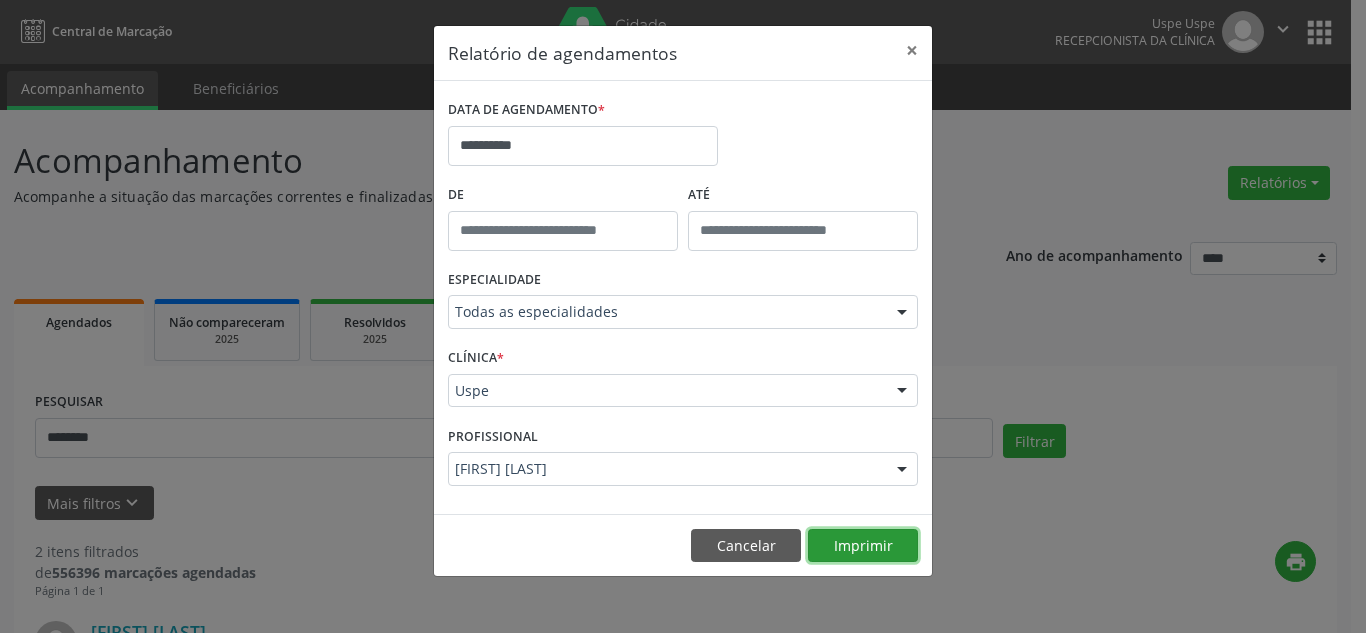 click on "Imprimir" at bounding box center [863, 546] 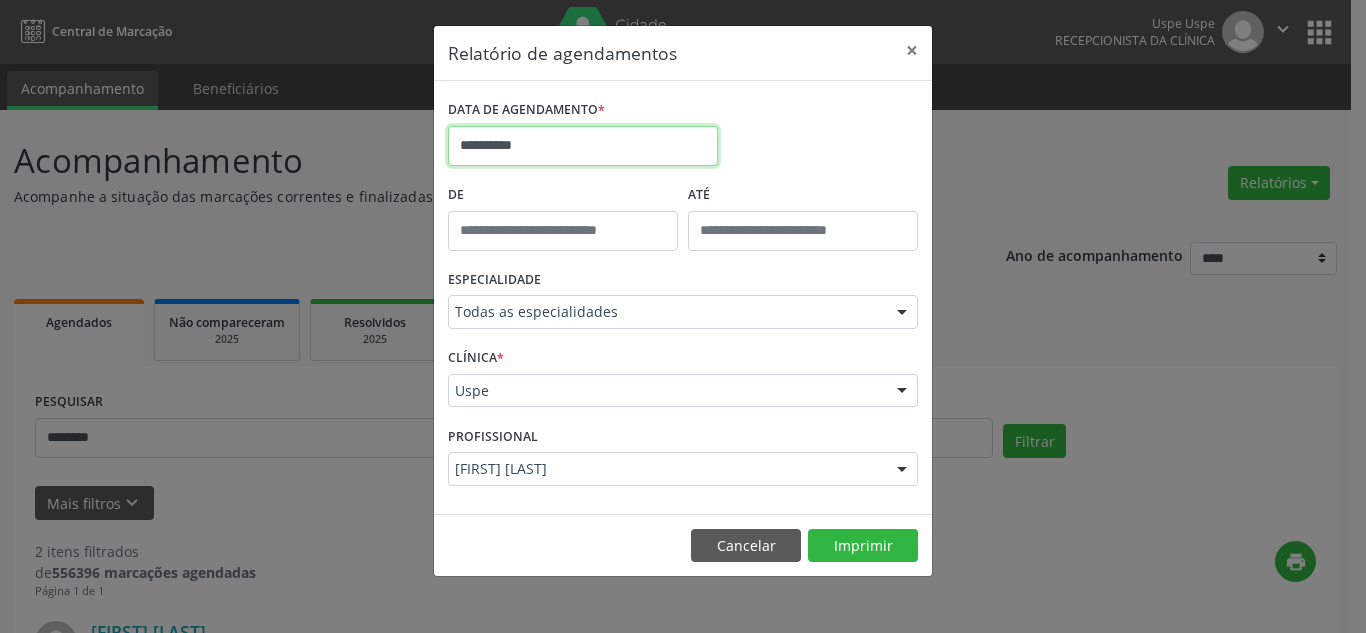 click on "**********" at bounding box center [583, 146] 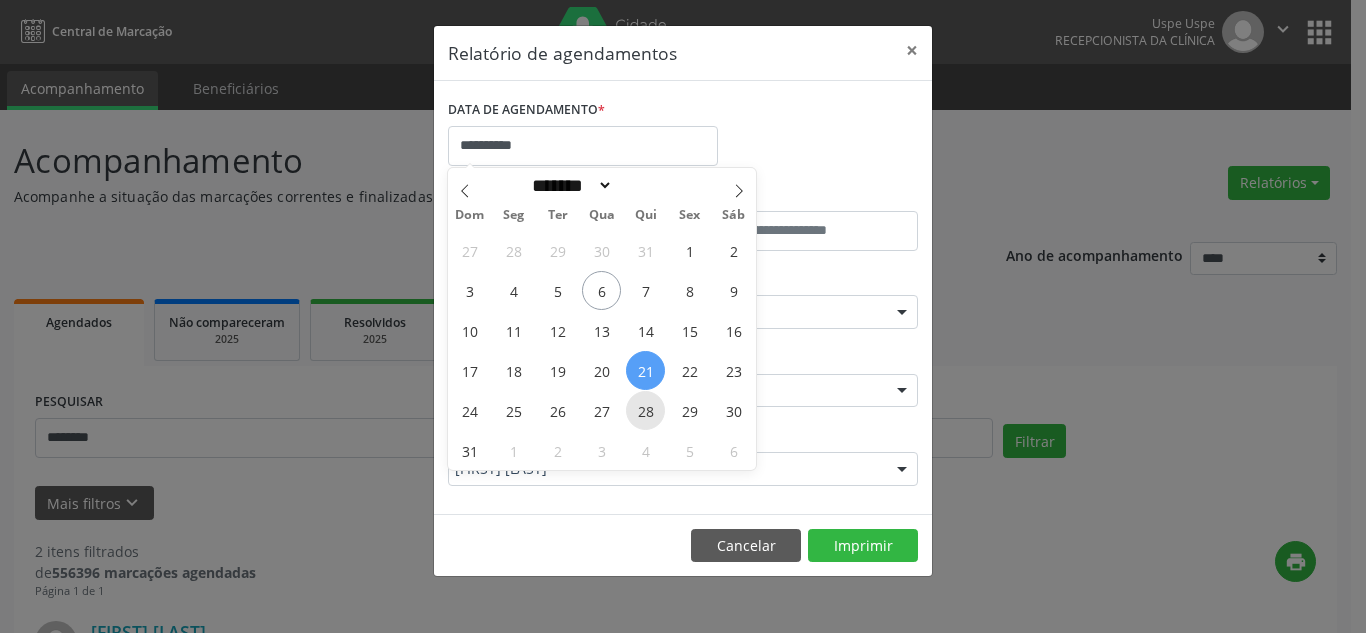 click on "28" at bounding box center (645, 410) 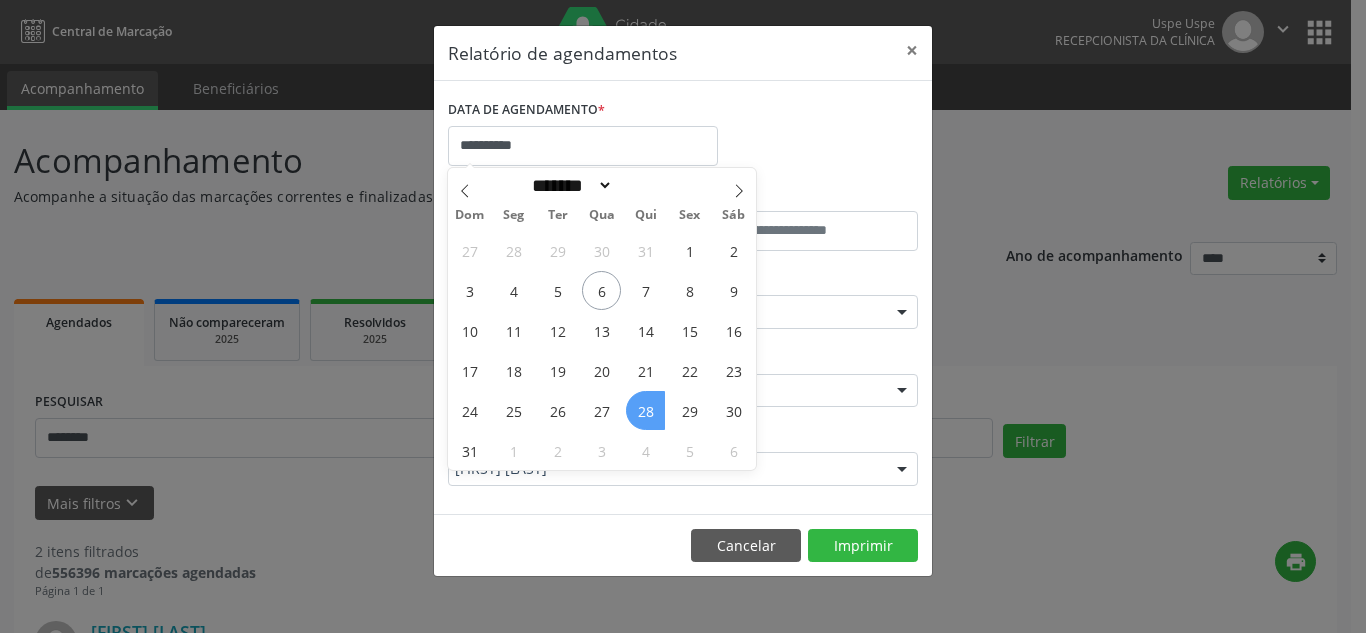 click on "28" at bounding box center (645, 410) 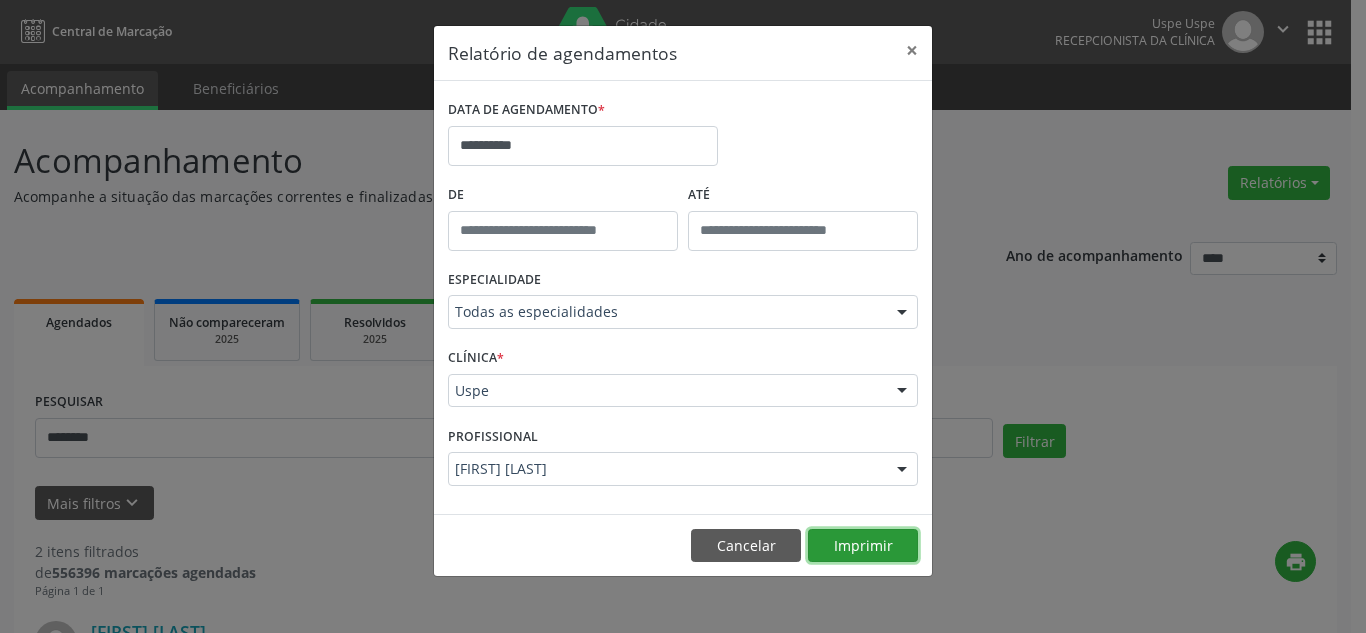 click on "Imprimir" at bounding box center (863, 546) 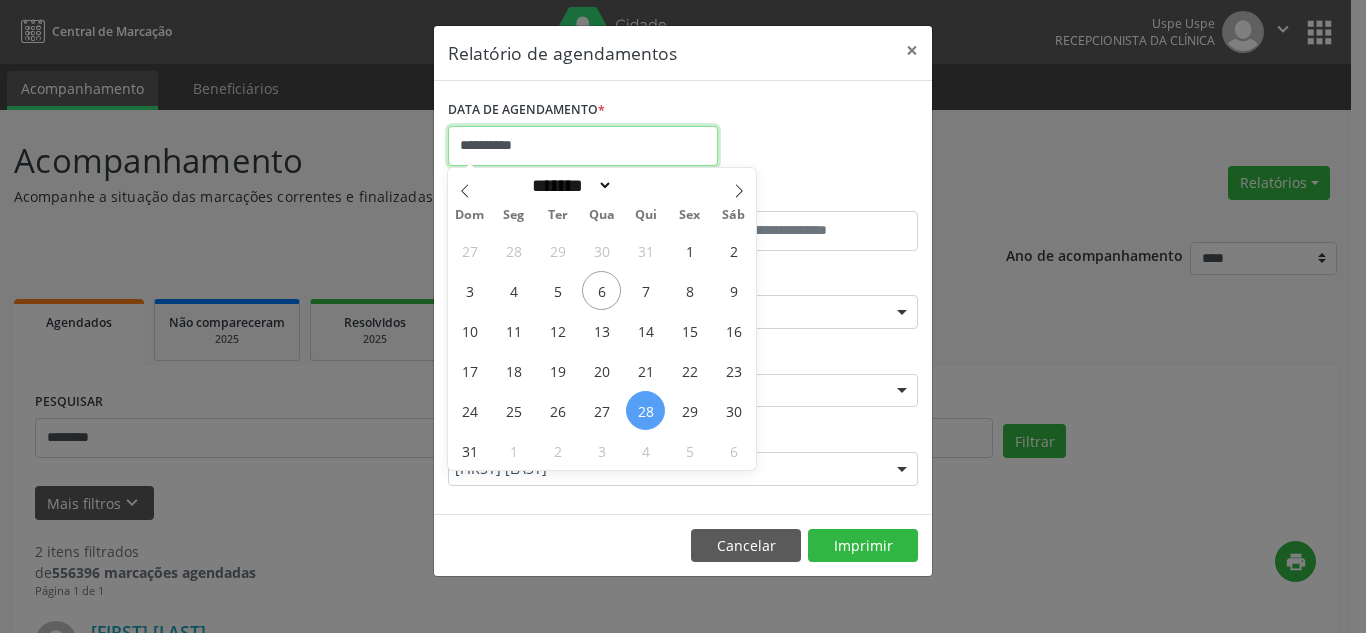 click on "**********" at bounding box center [583, 146] 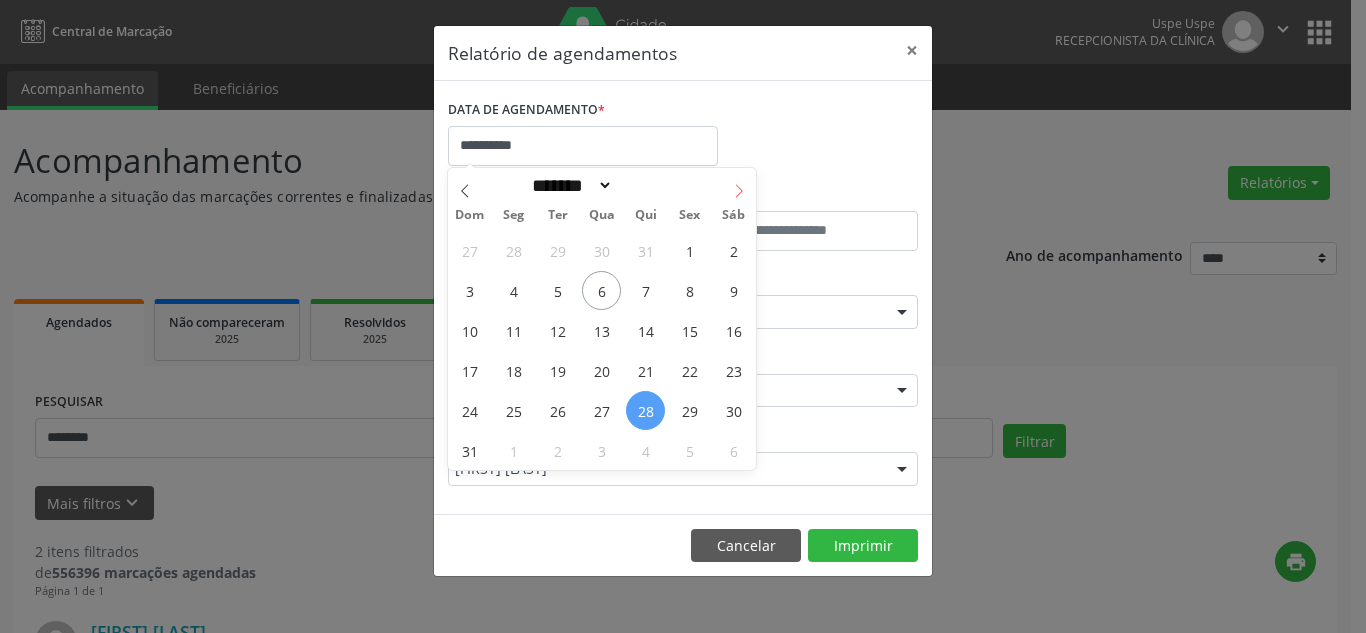 click 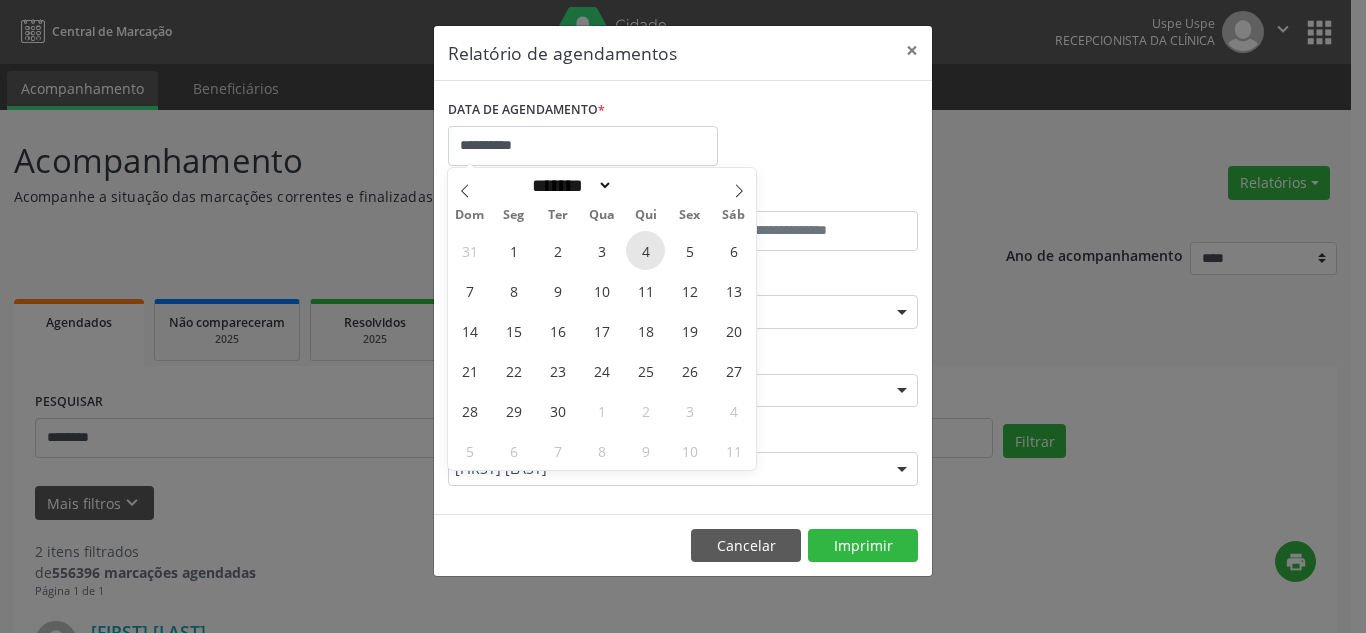 click on "4" at bounding box center [645, 250] 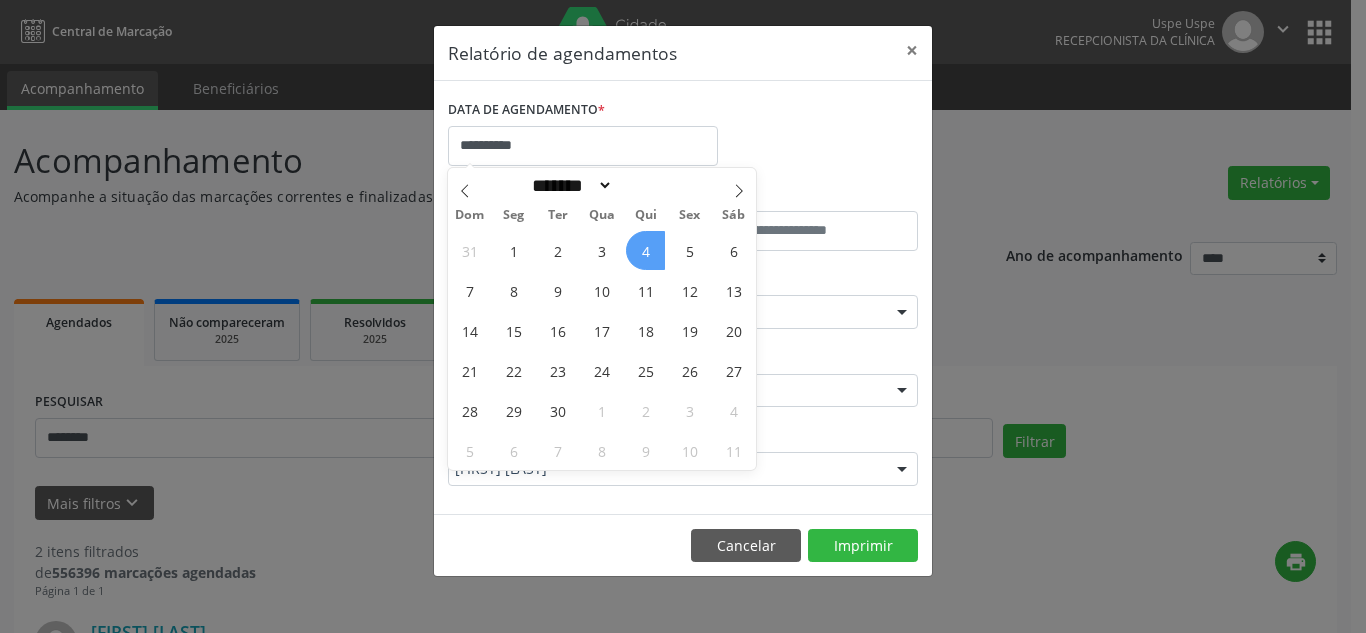 click on "4" at bounding box center (645, 250) 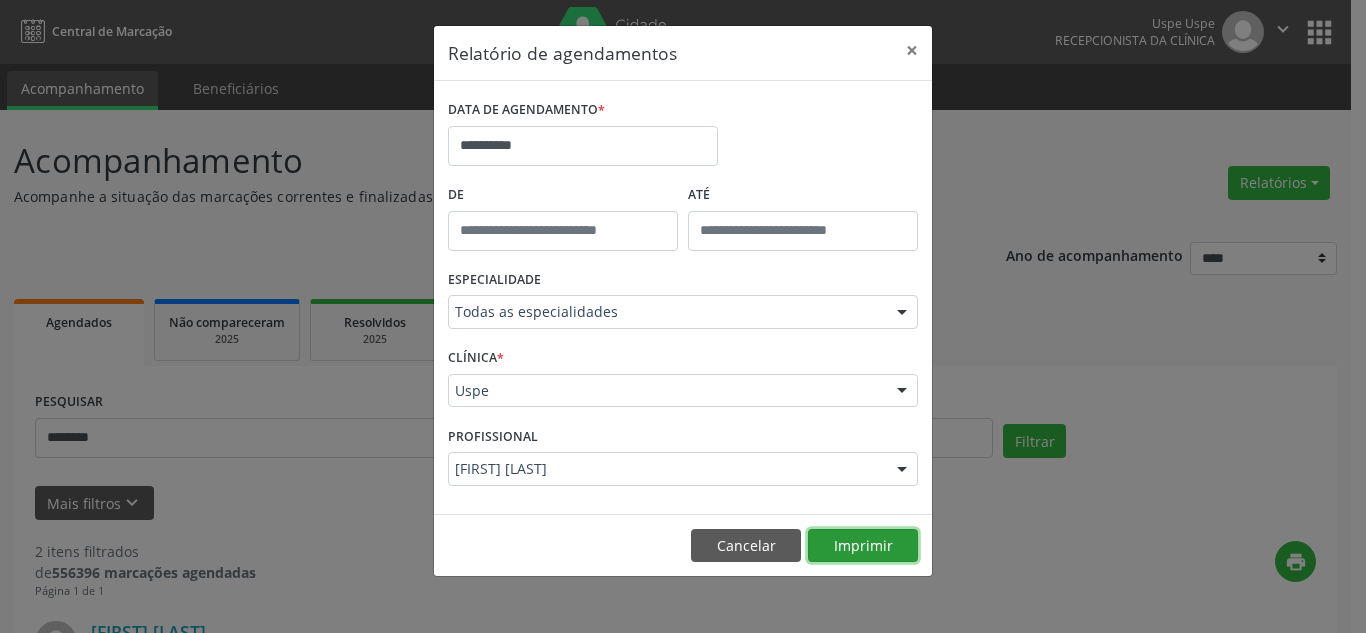 click on "Imprimir" at bounding box center (863, 546) 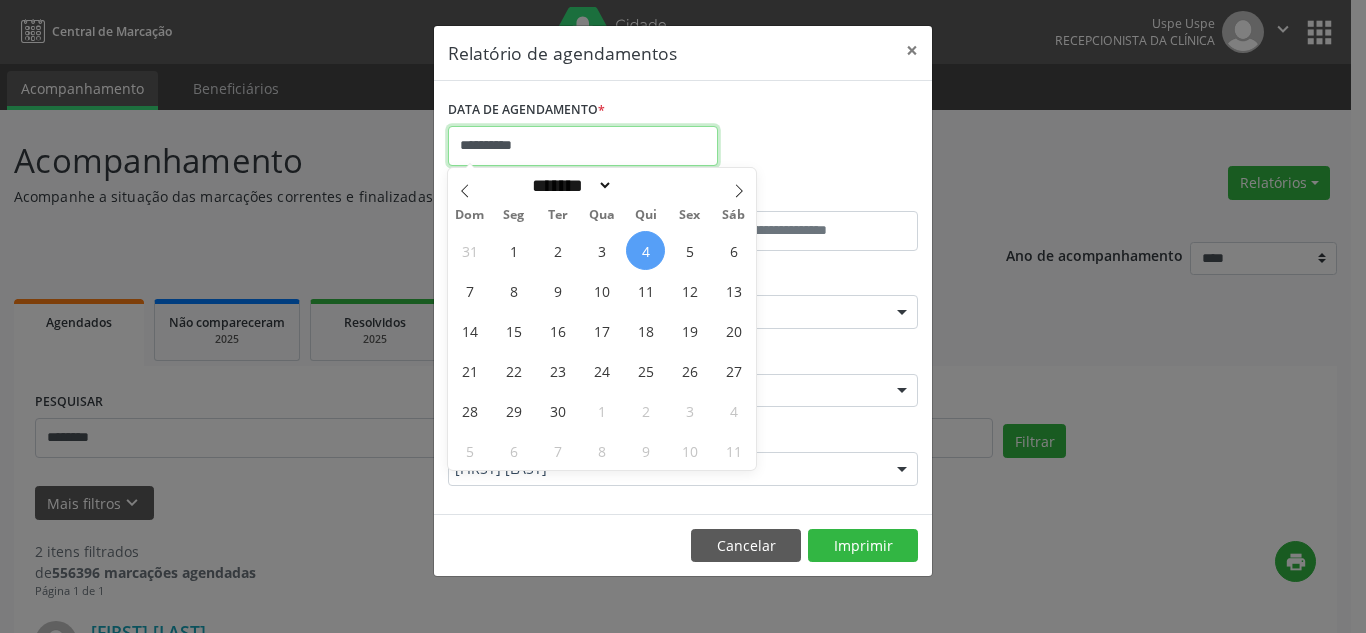 click on "**********" at bounding box center [583, 146] 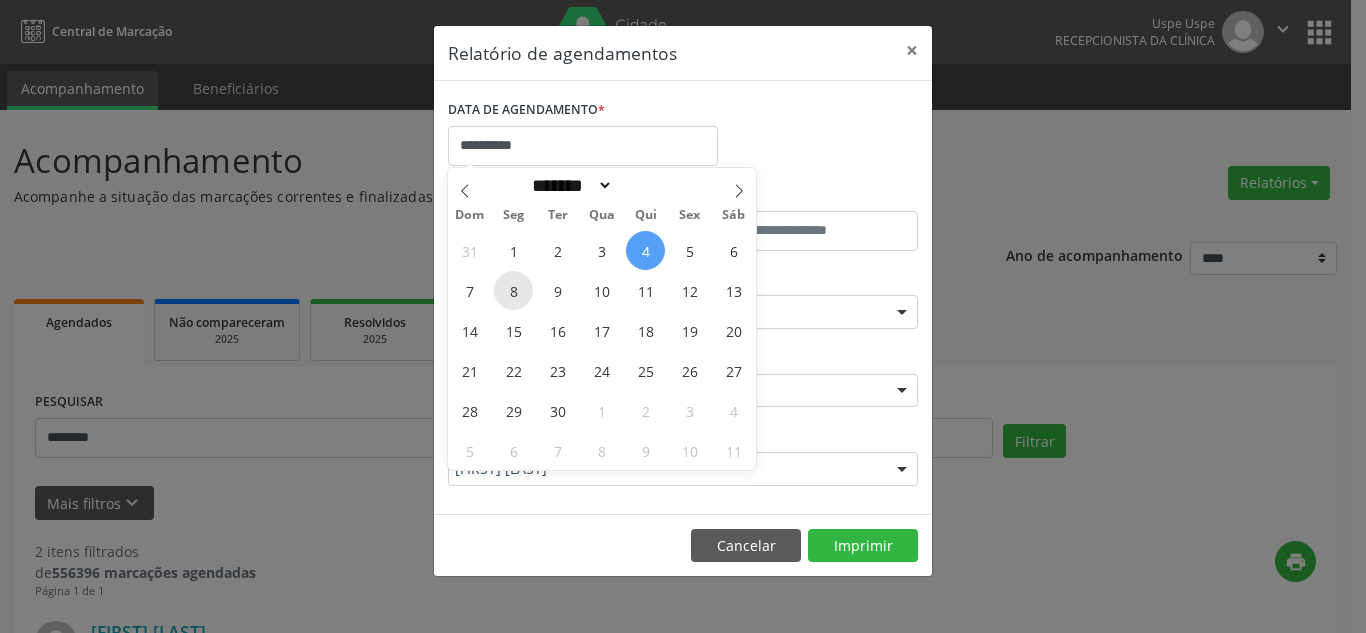 click on "8" at bounding box center (513, 290) 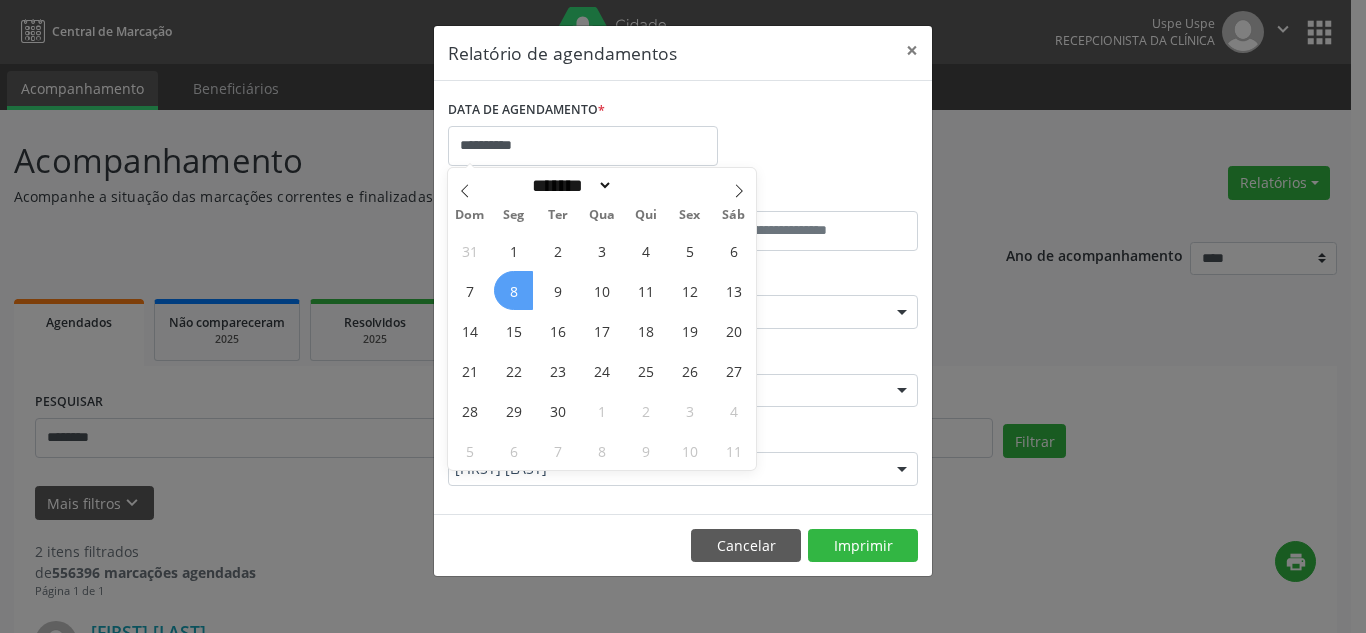 click on "8" at bounding box center [513, 290] 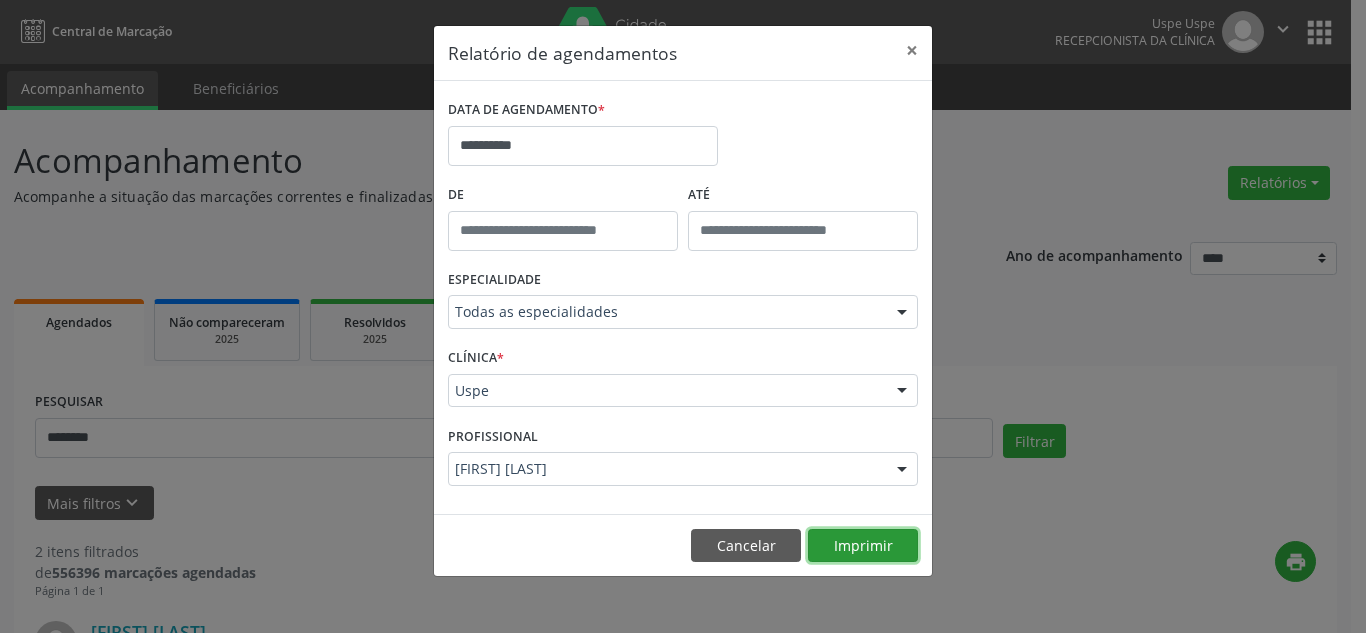 click on "Imprimir" at bounding box center [863, 546] 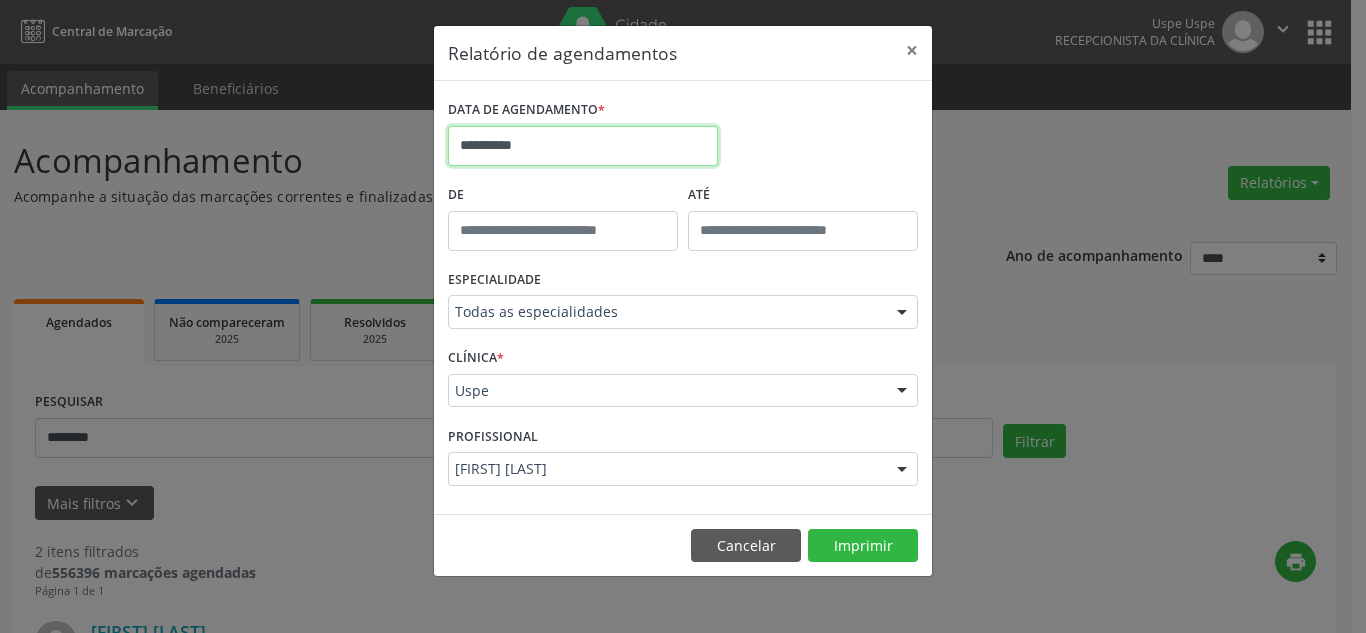 click on "**********" at bounding box center [583, 146] 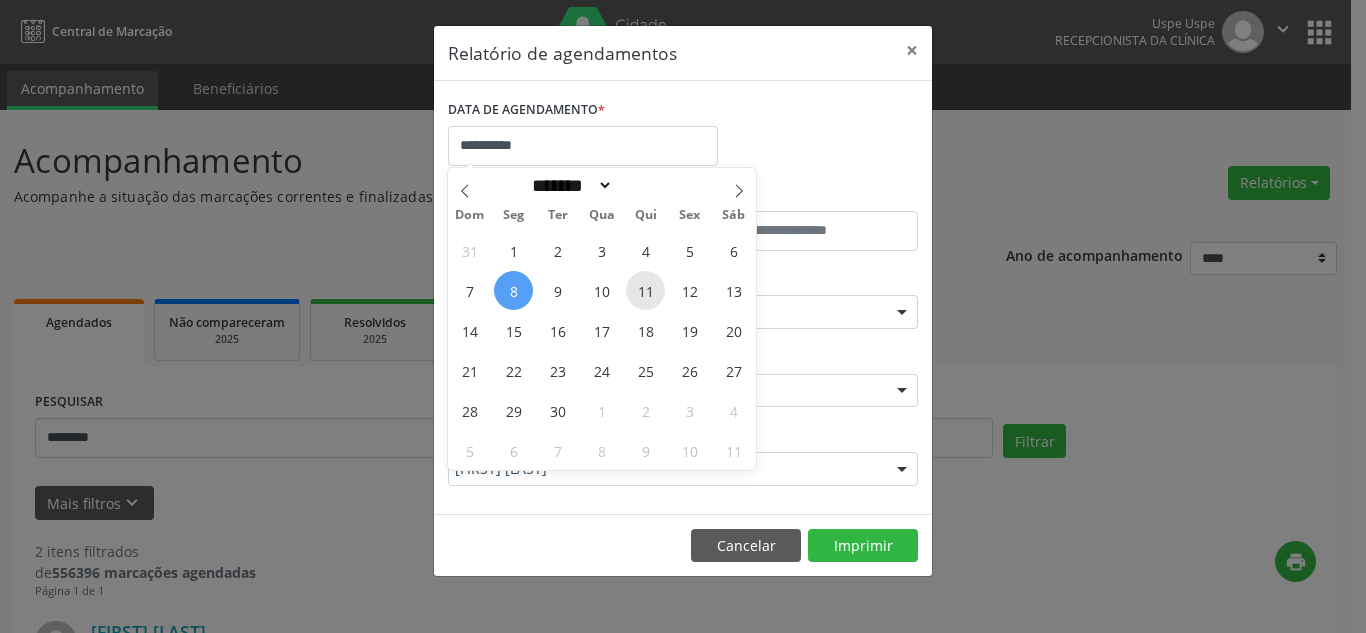 click on "11" at bounding box center (645, 290) 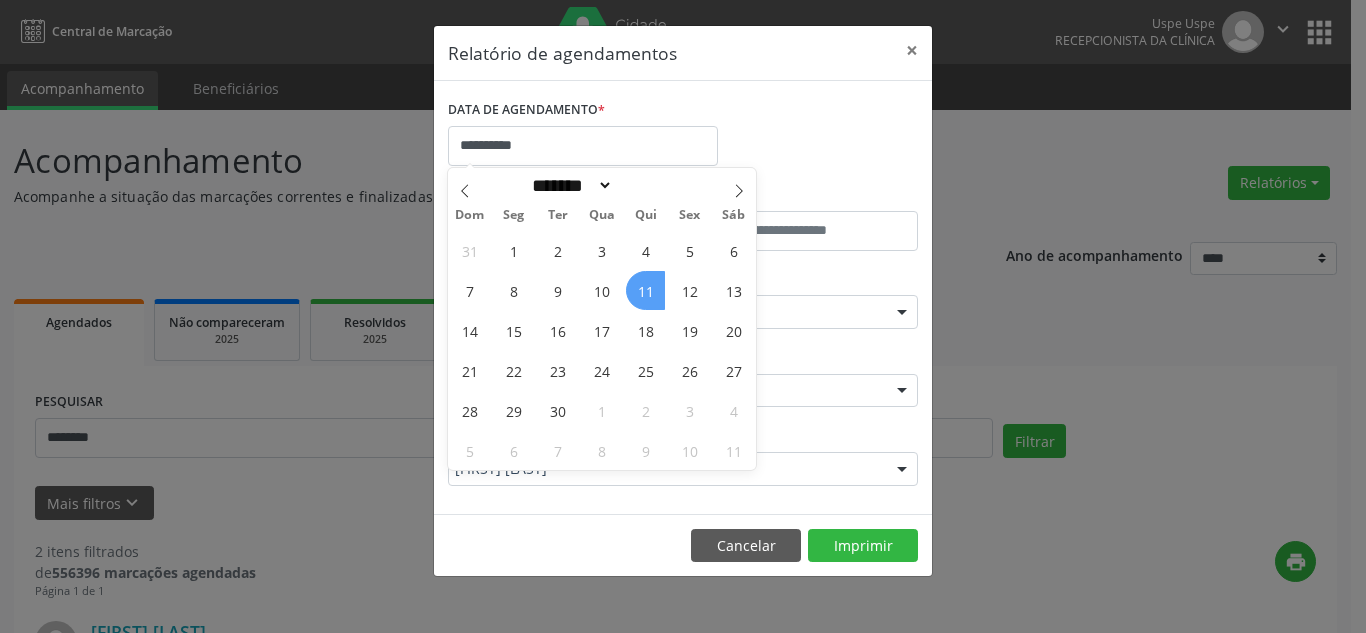 click on "11" at bounding box center (645, 290) 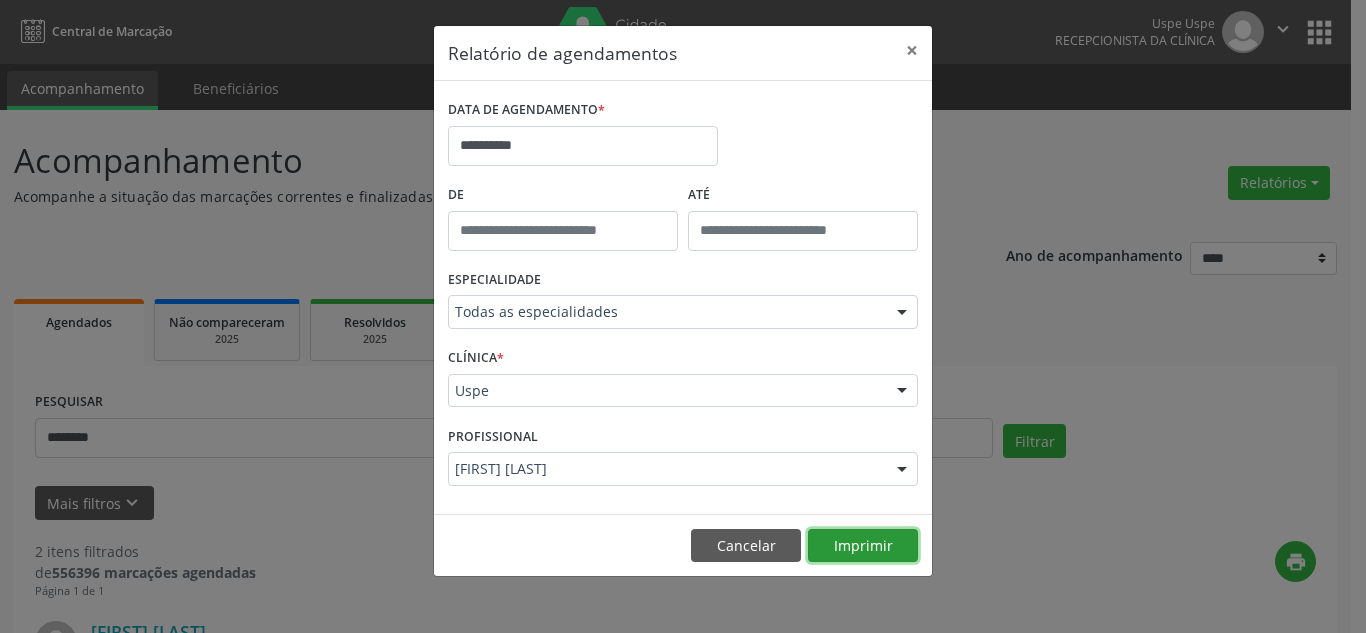 click on "Imprimir" at bounding box center (863, 546) 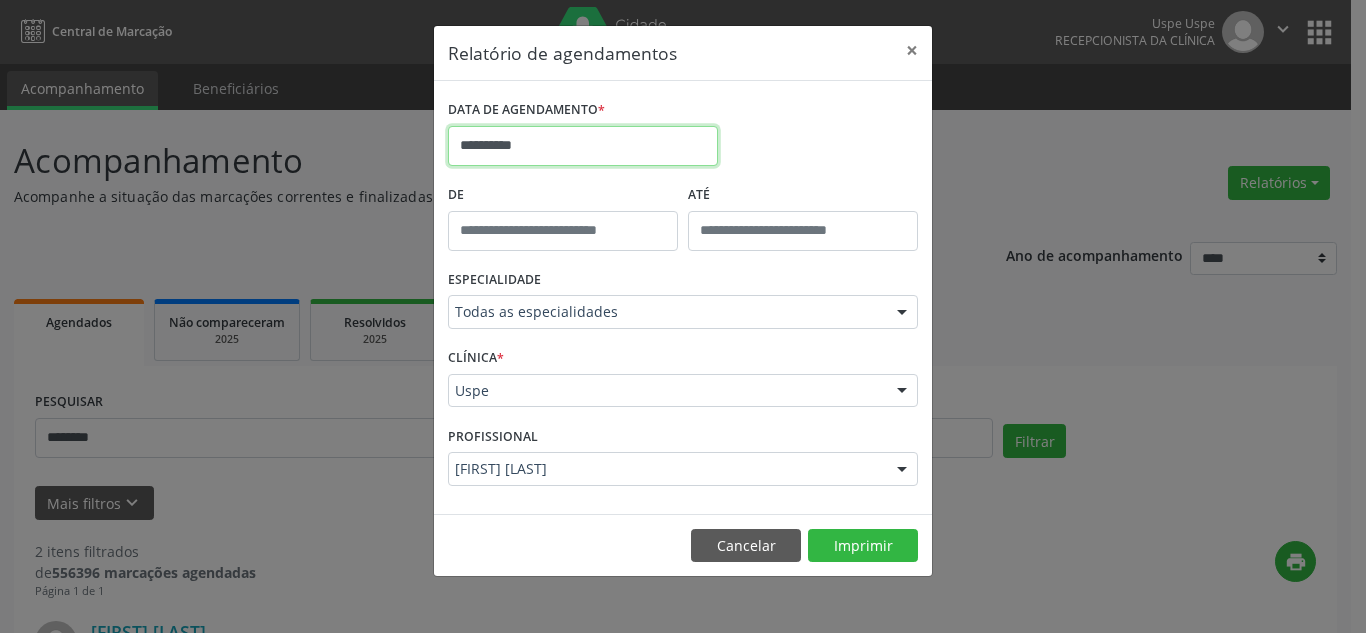 click on "**********" at bounding box center (583, 146) 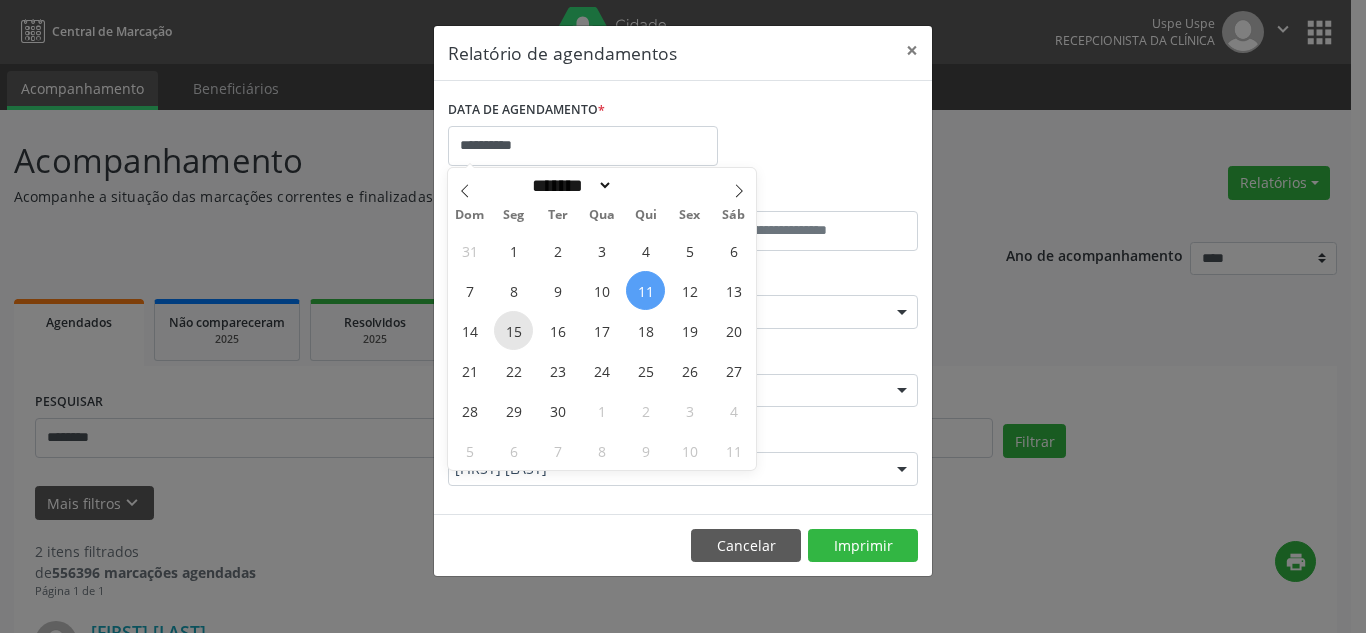 click on "15" at bounding box center [513, 330] 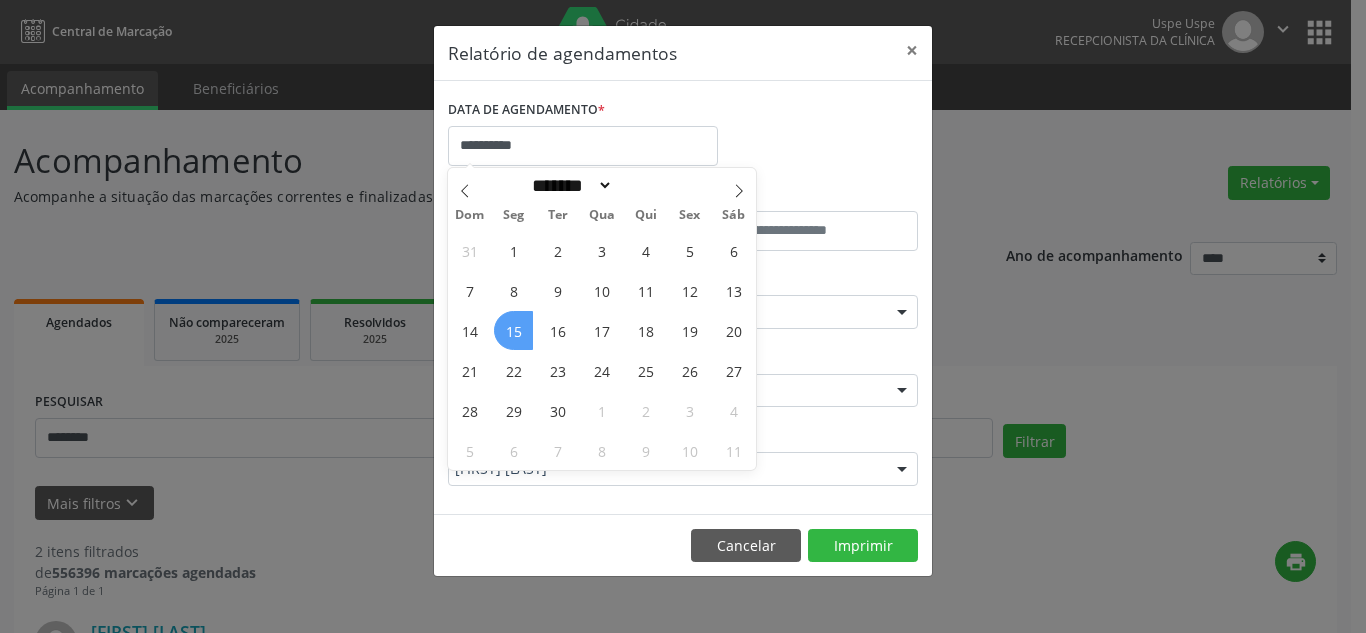 click on "15" at bounding box center [513, 330] 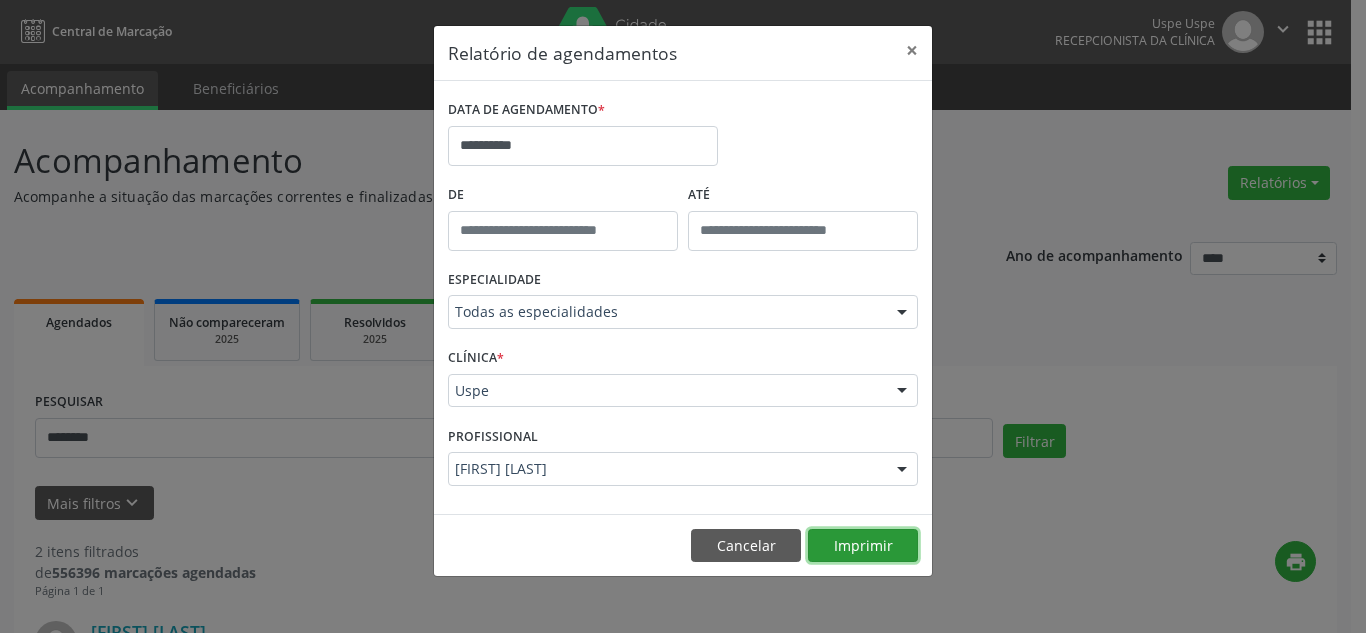 click on "Imprimir" at bounding box center [863, 546] 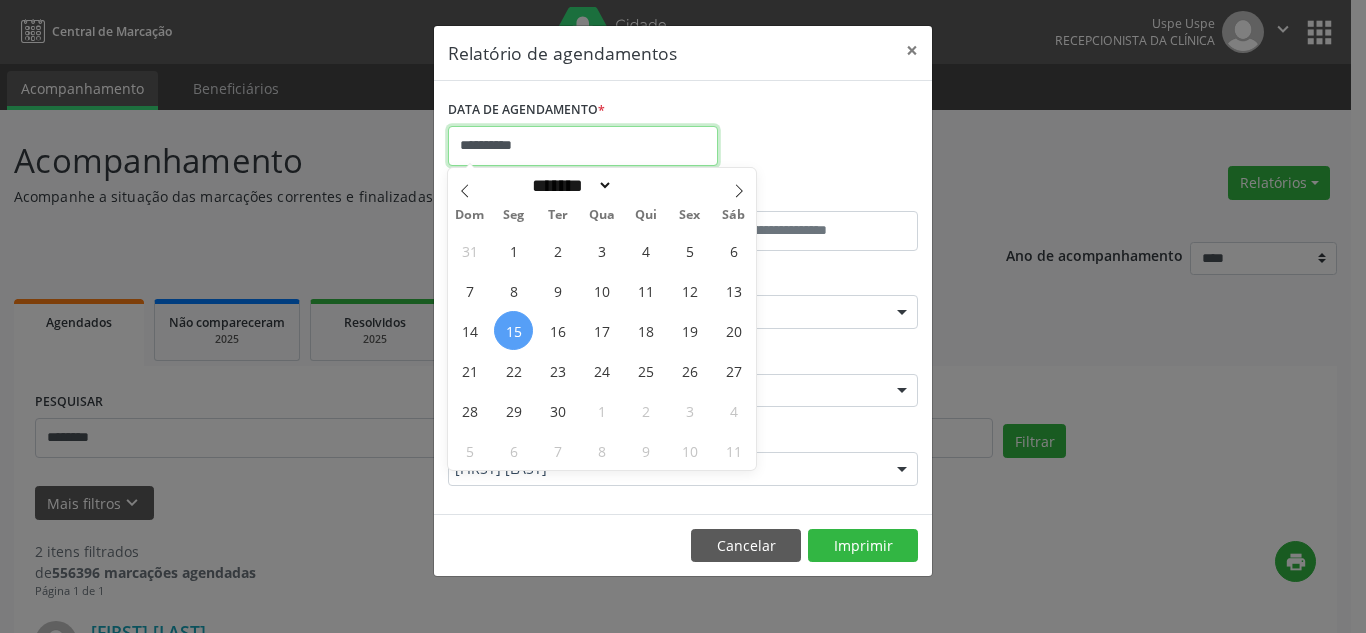 click on "**********" at bounding box center [583, 146] 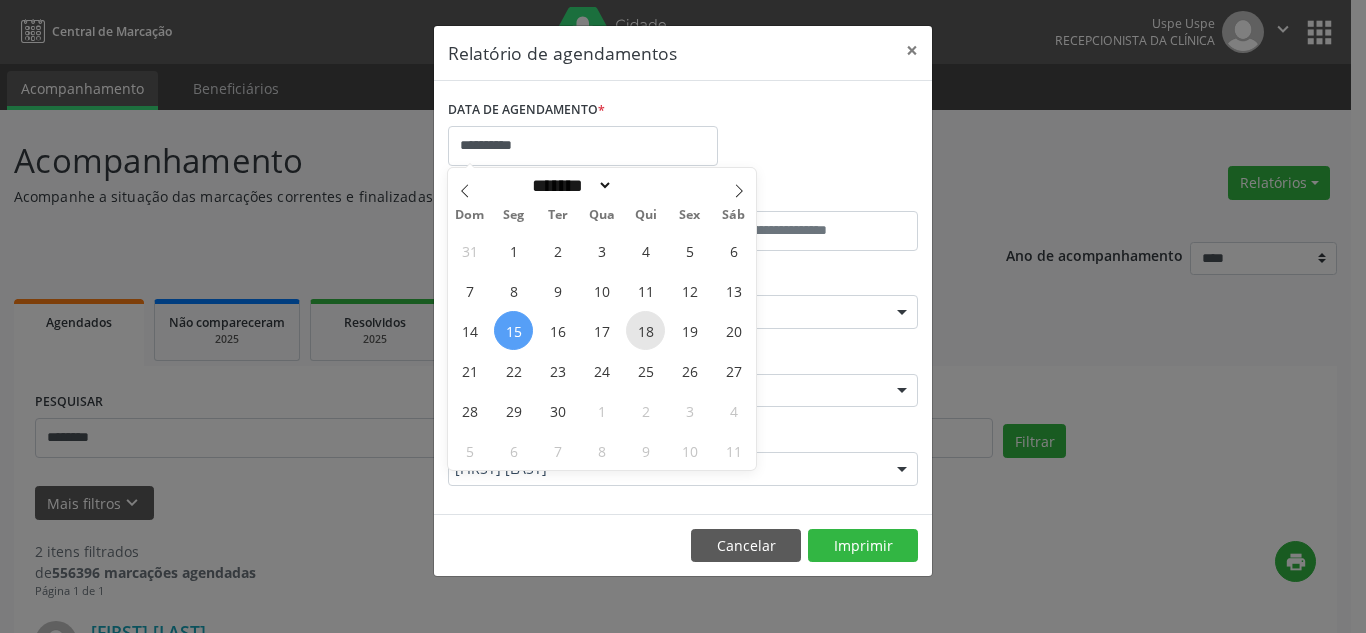 click on "18" at bounding box center [645, 330] 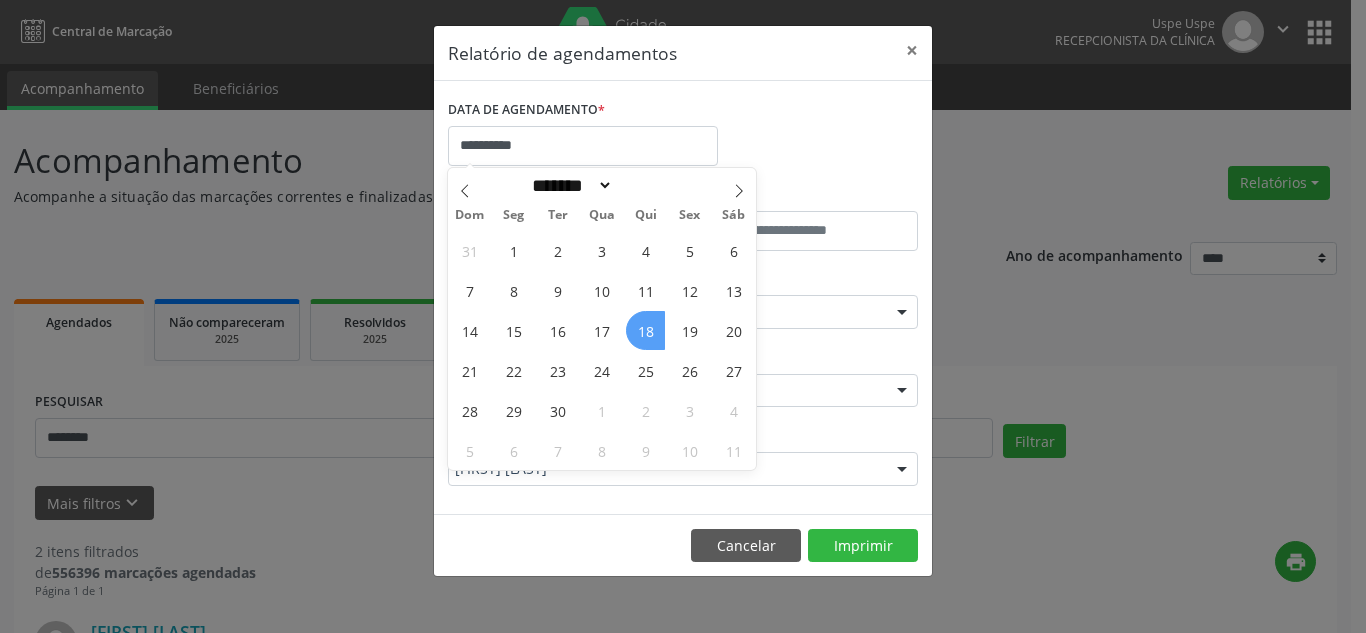 click on "18" at bounding box center [645, 330] 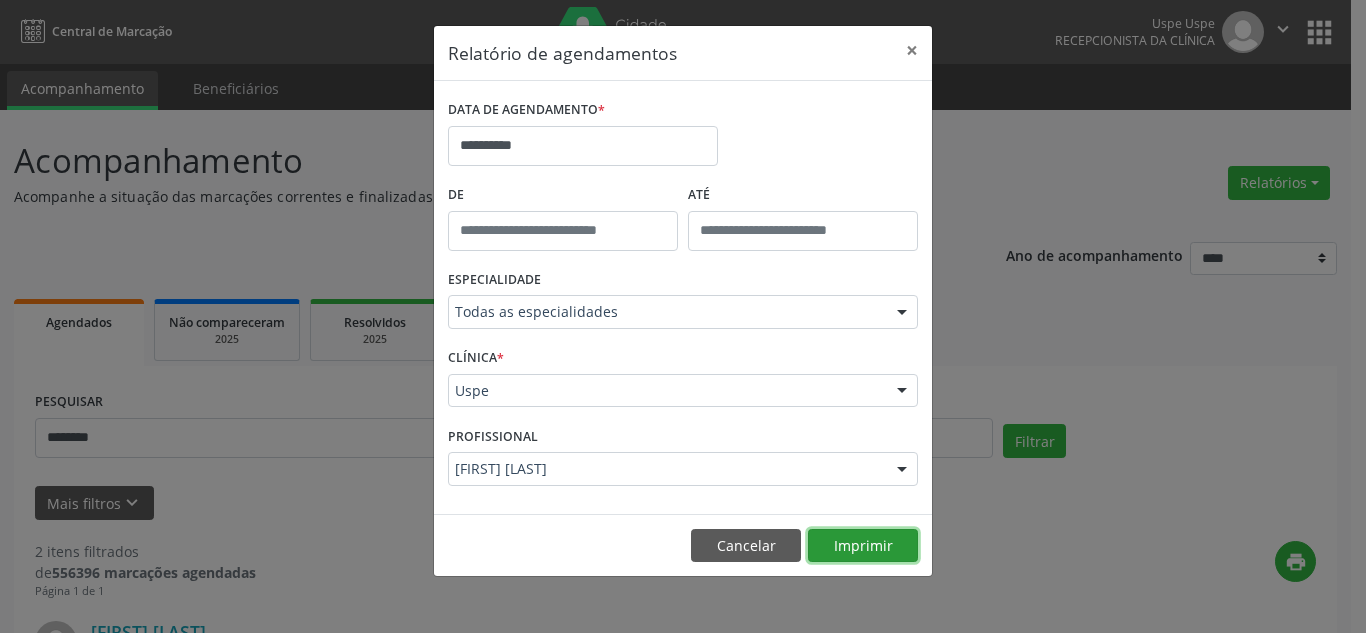 click on "Imprimir" at bounding box center [863, 546] 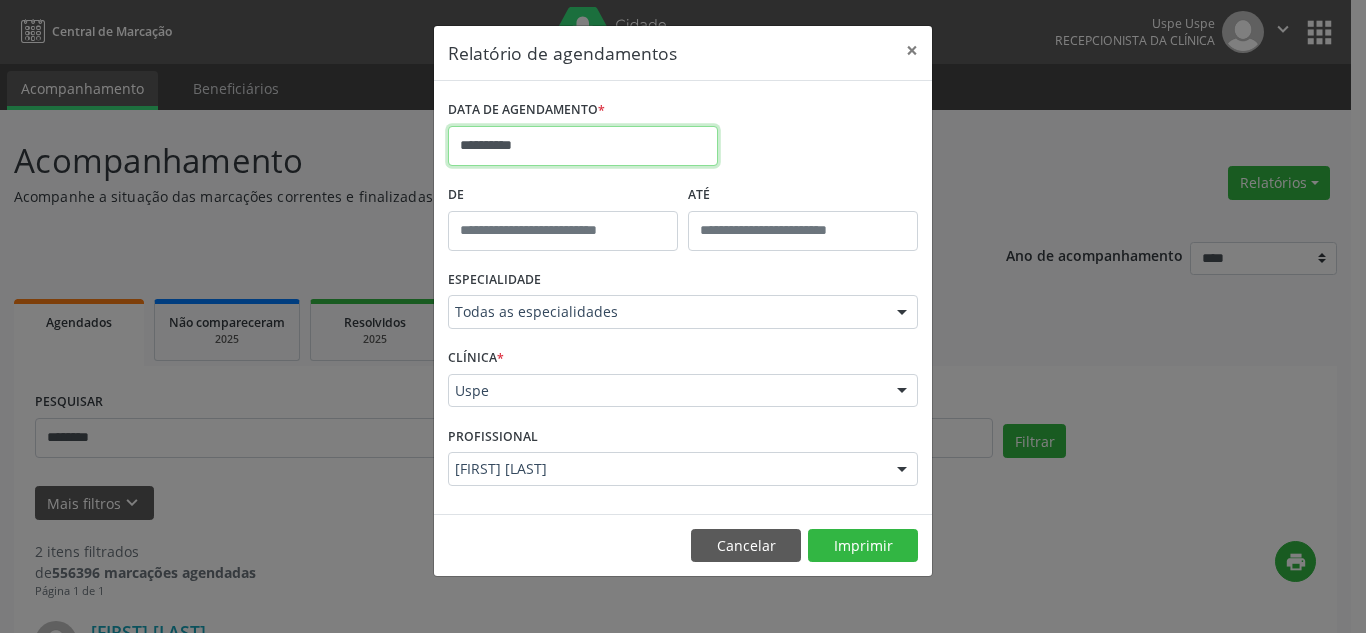 click on "**********" at bounding box center (583, 146) 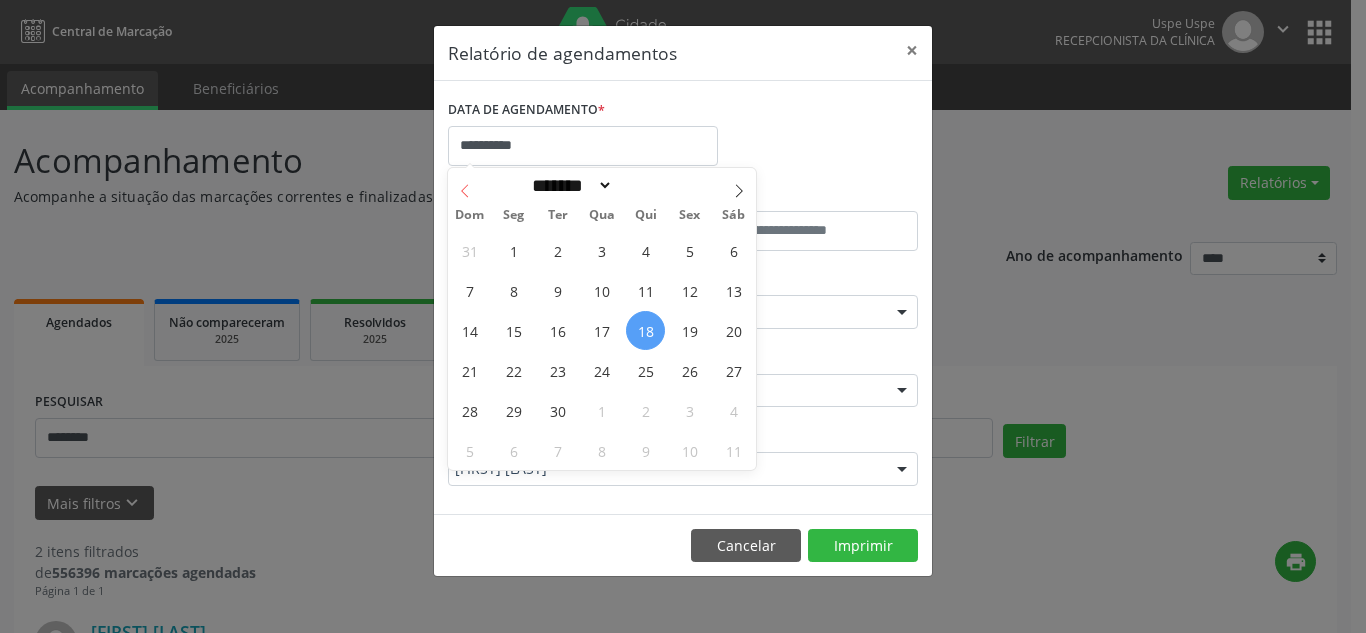 click 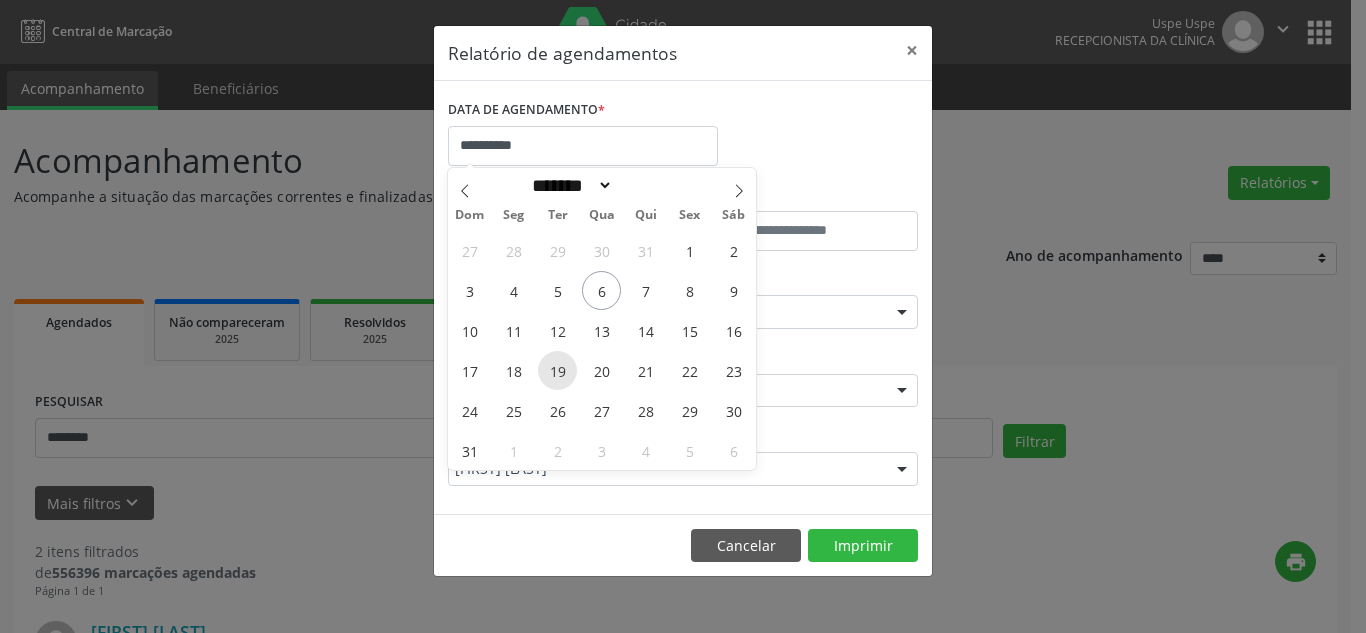 click on "19" at bounding box center [557, 370] 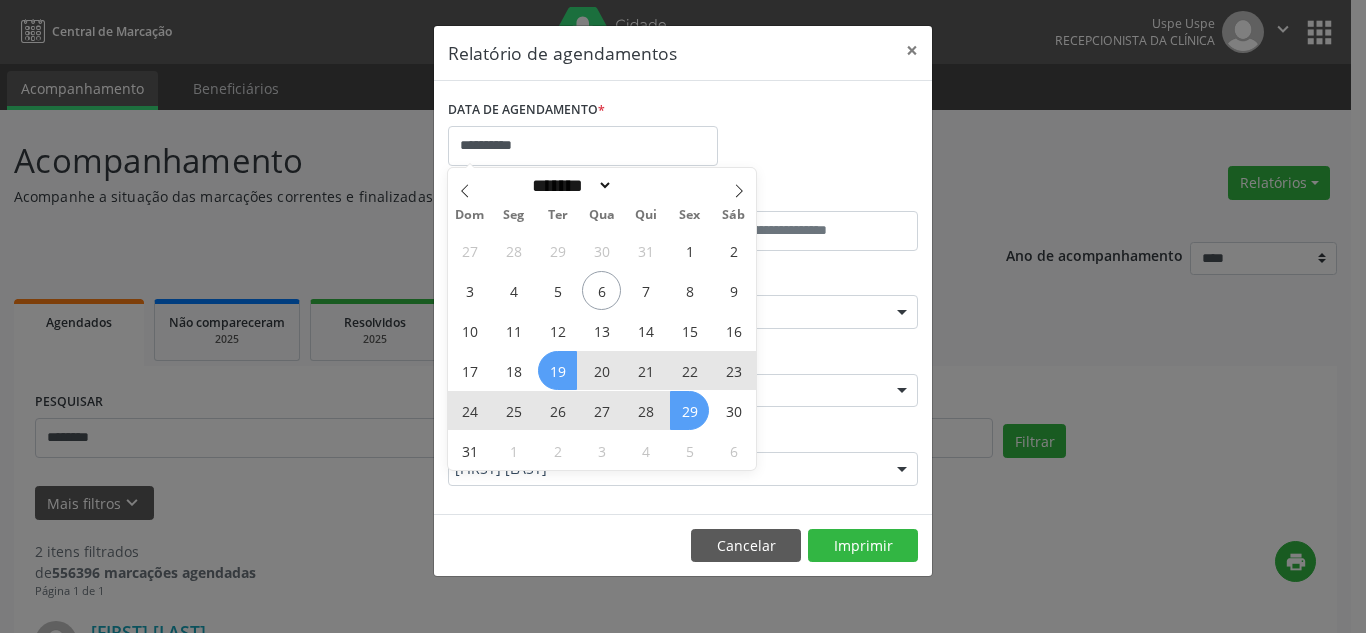 click on "29" at bounding box center (689, 410) 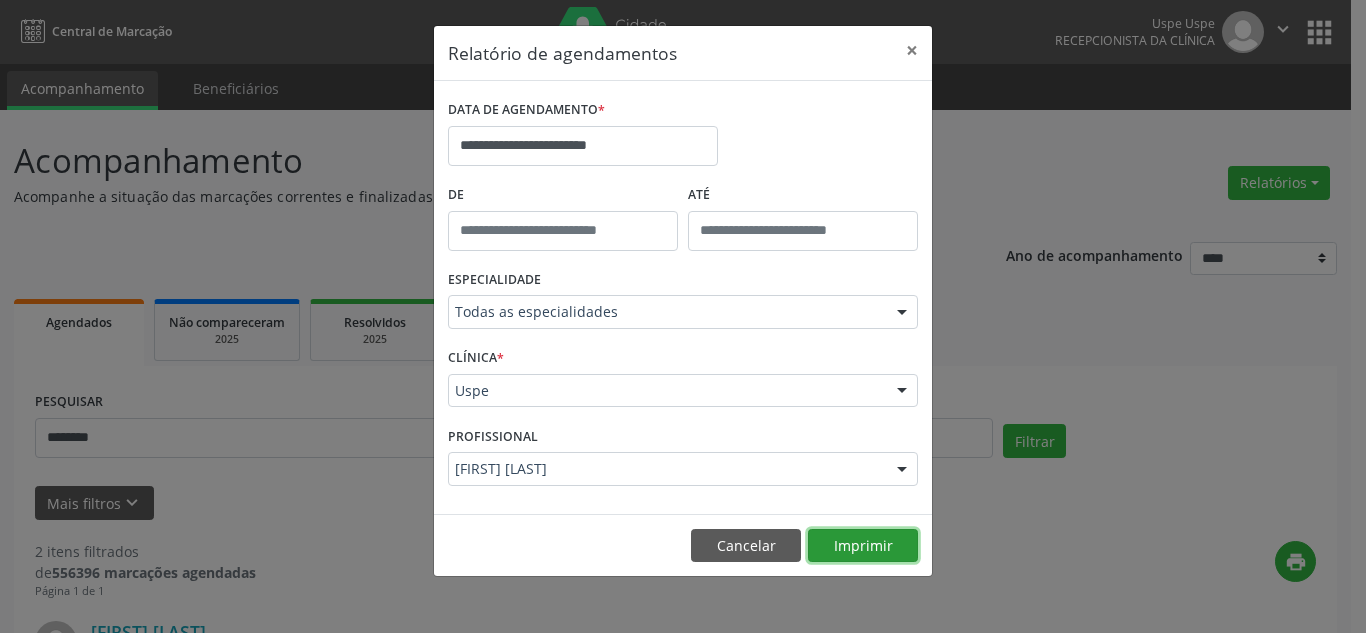click on "Imprimir" at bounding box center [863, 546] 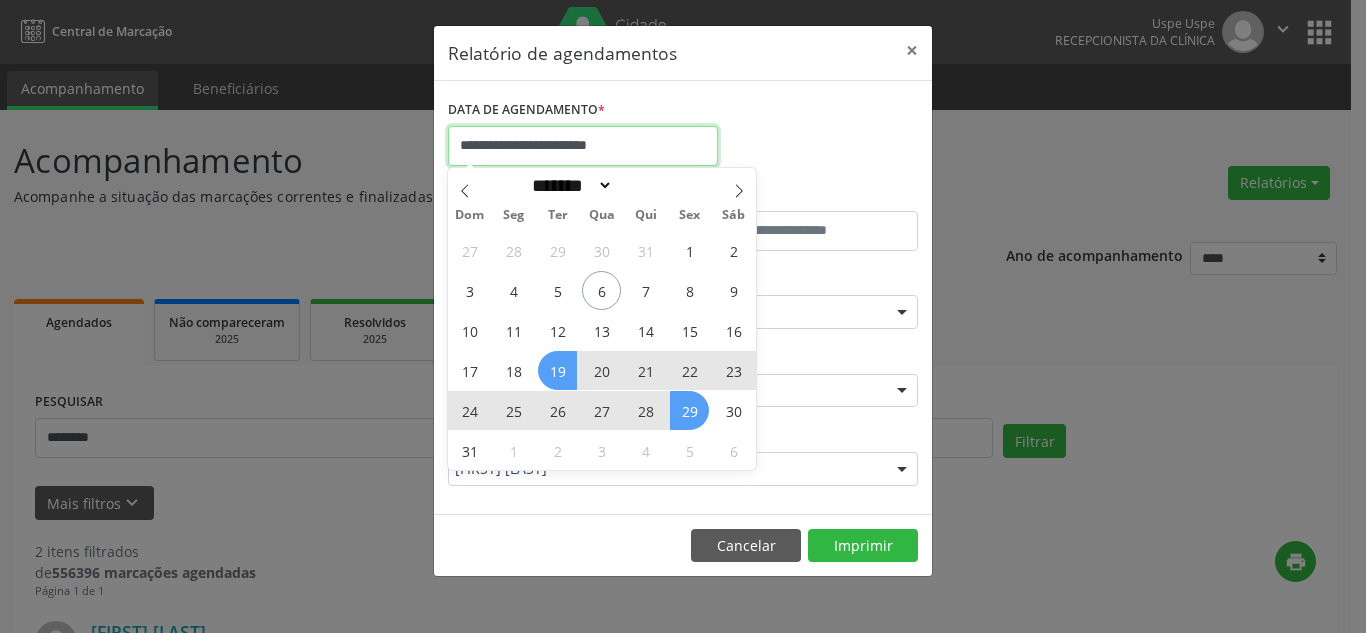click on "**********" at bounding box center (583, 146) 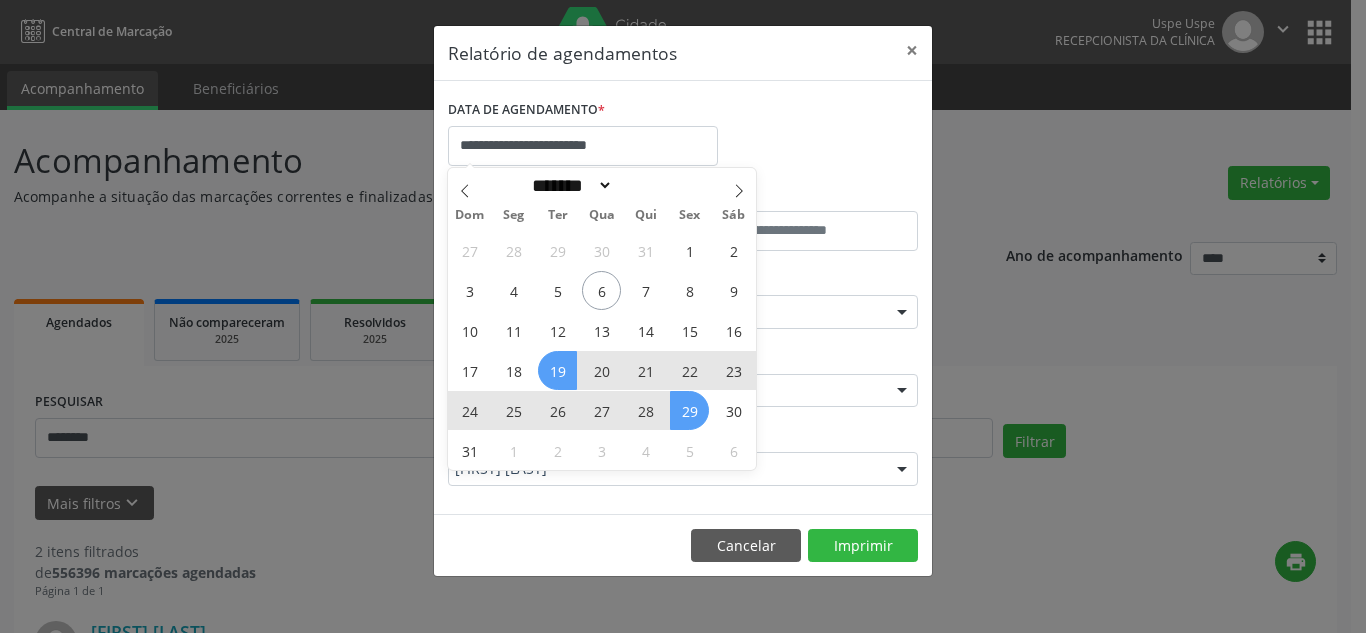 click on "29" at bounding box center (689, 410) 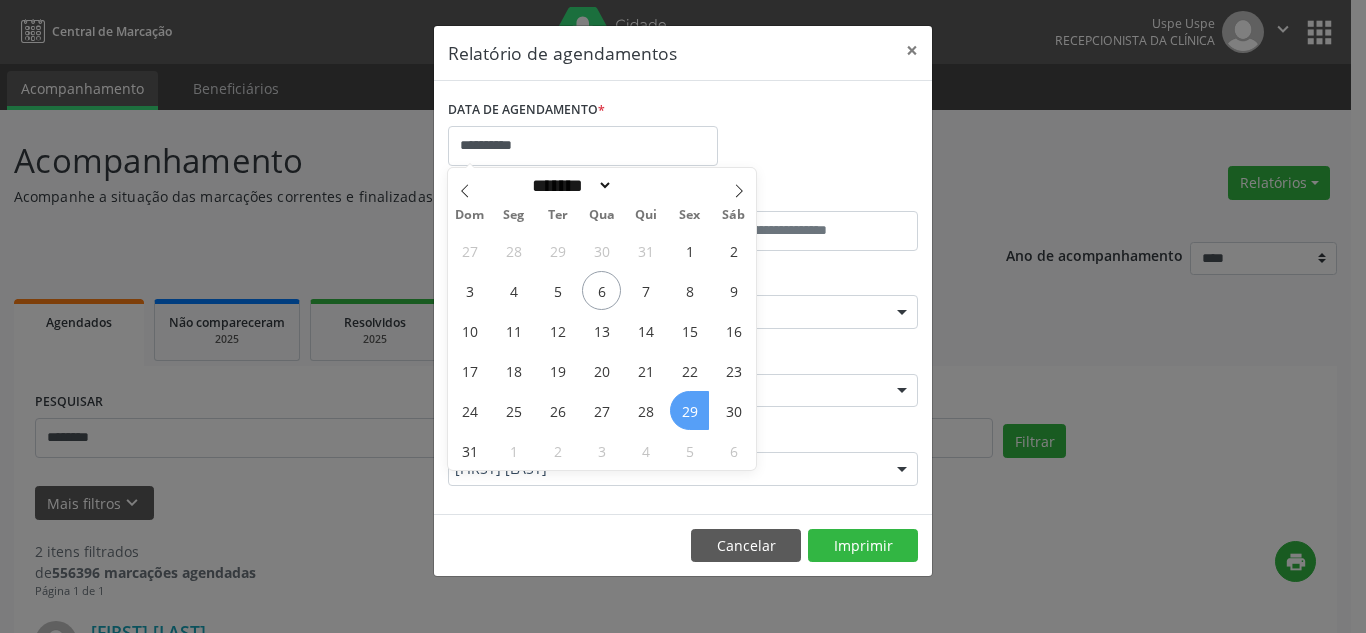 click on "29" at bounding box center (689, 410) 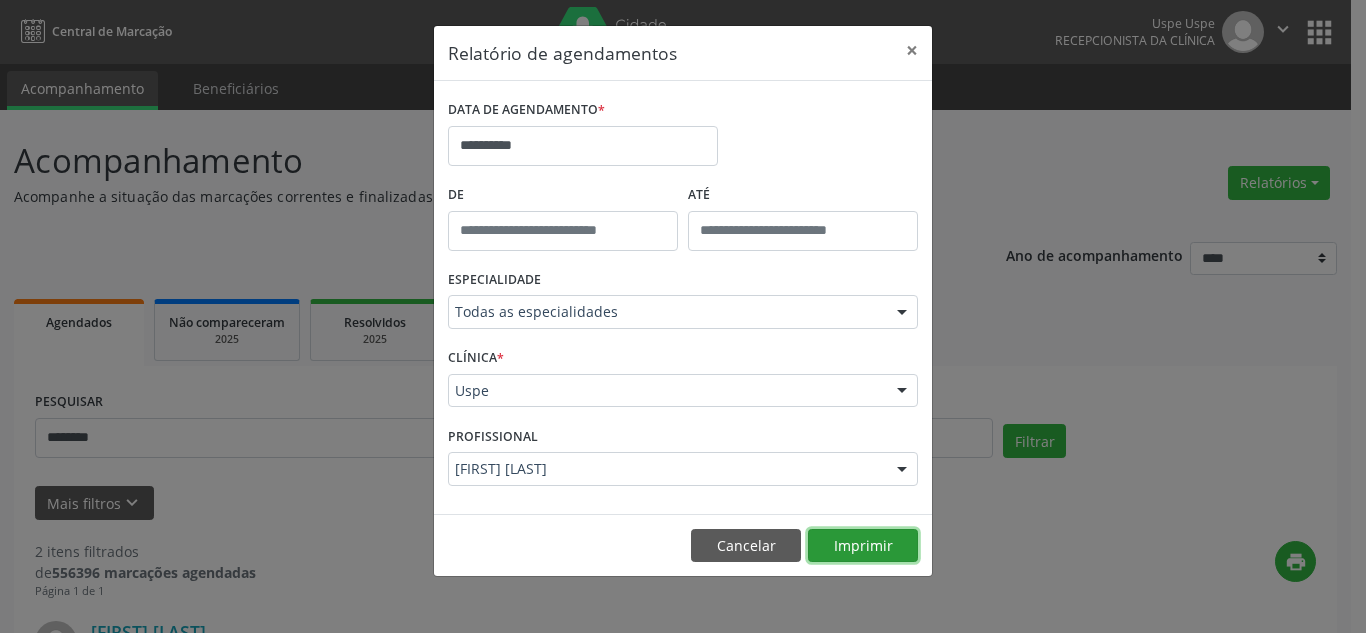 click on "Imprimir" at bounding box center [863, 546] 